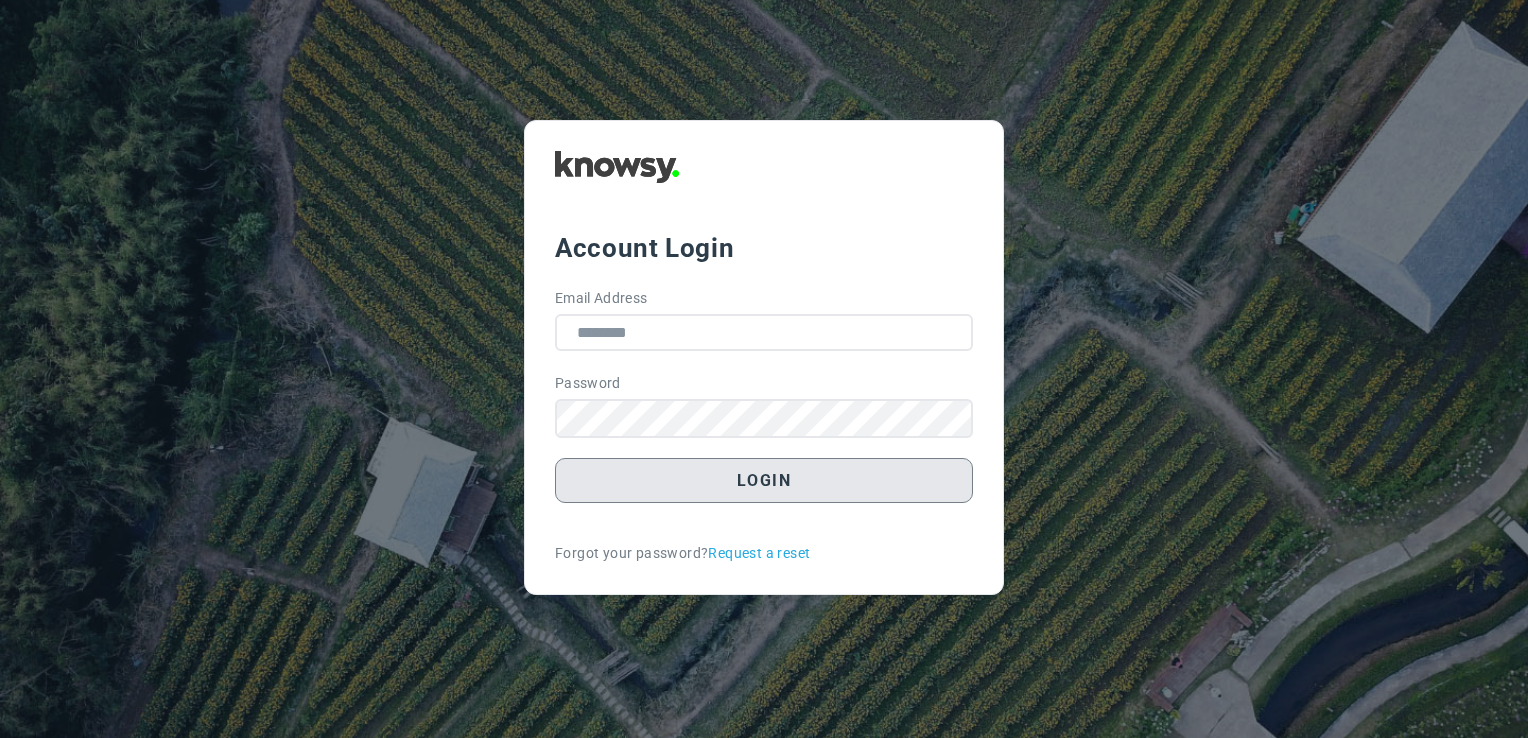 scroll, scrollTop: 0, scrollLeft: 0, axis: both 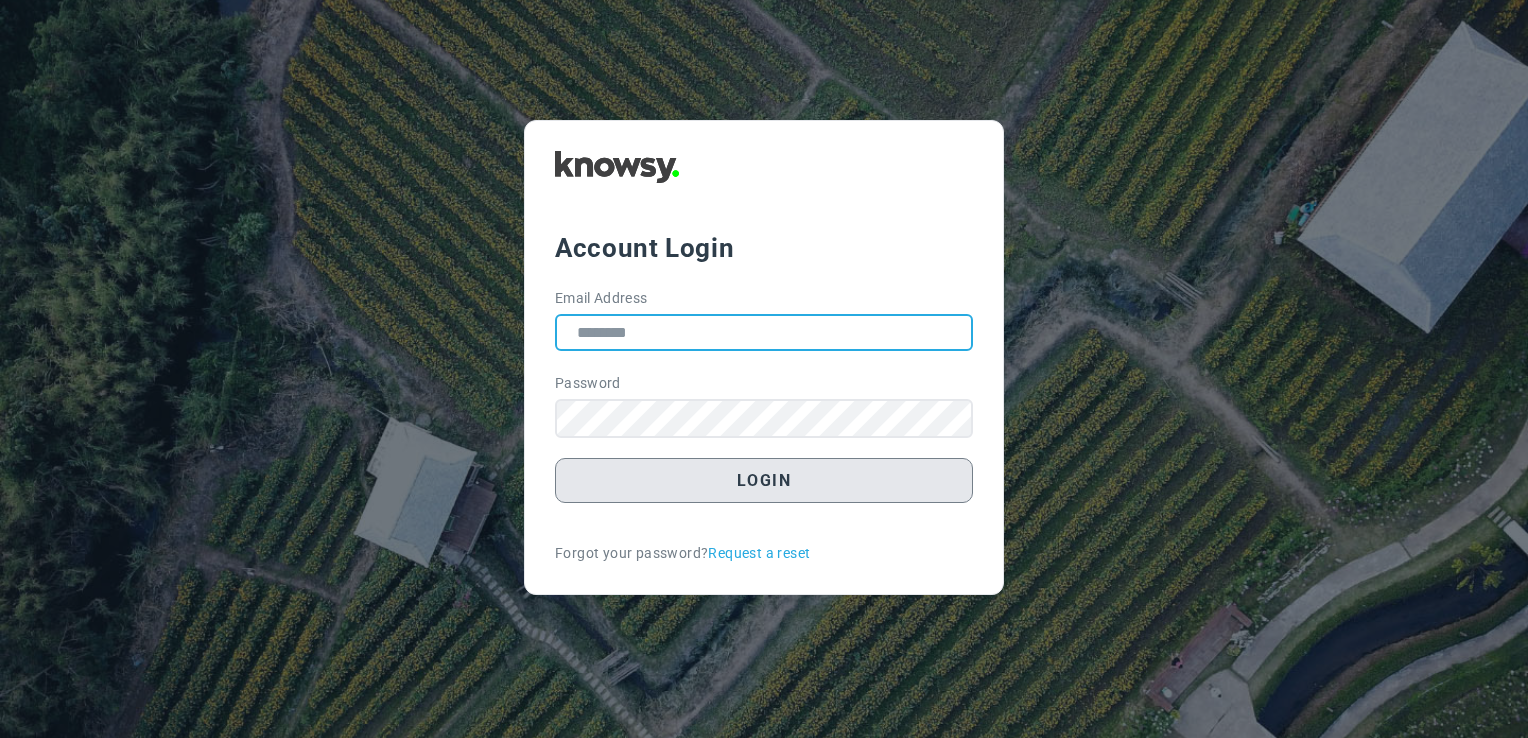 type on "**********" 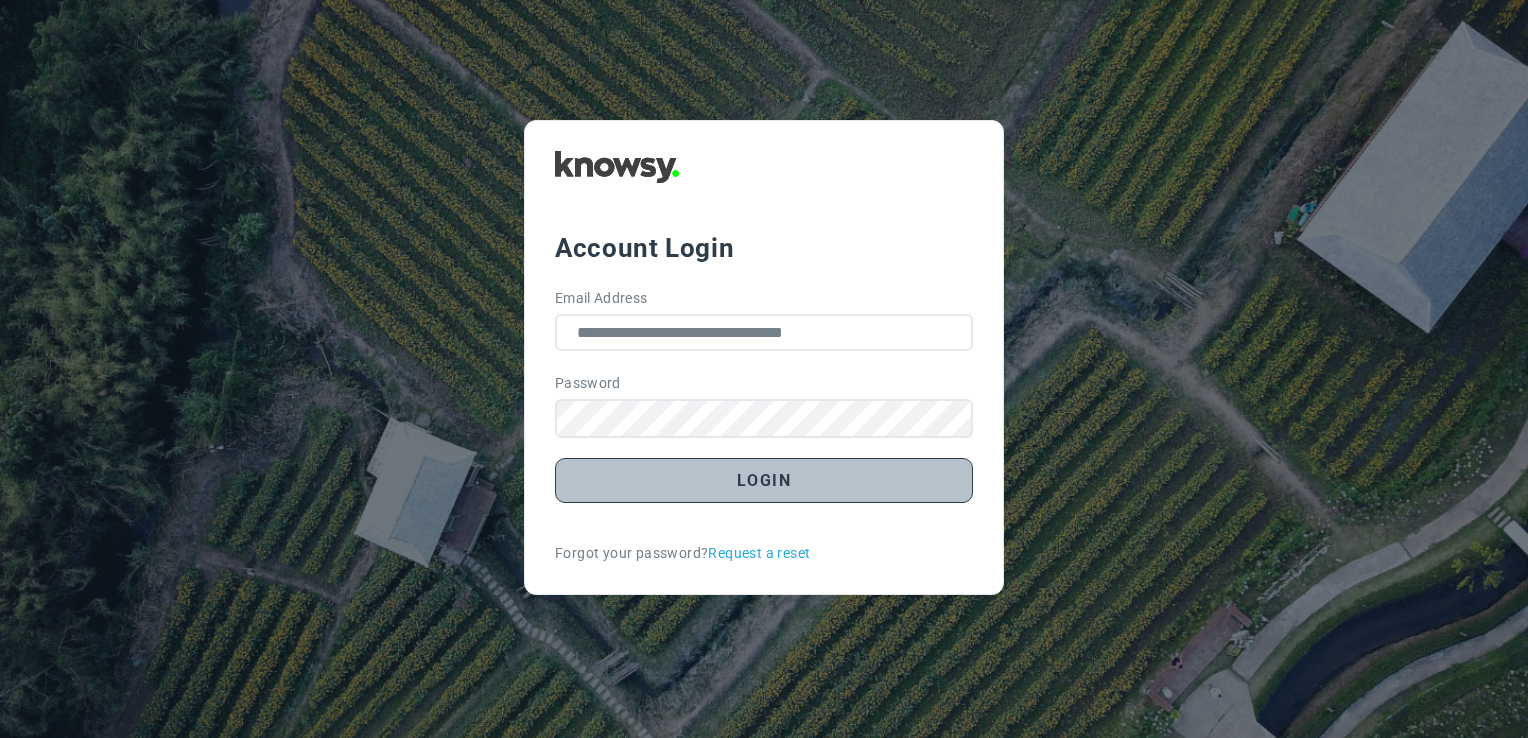 click on "Login" at bounding box center (764, 480) 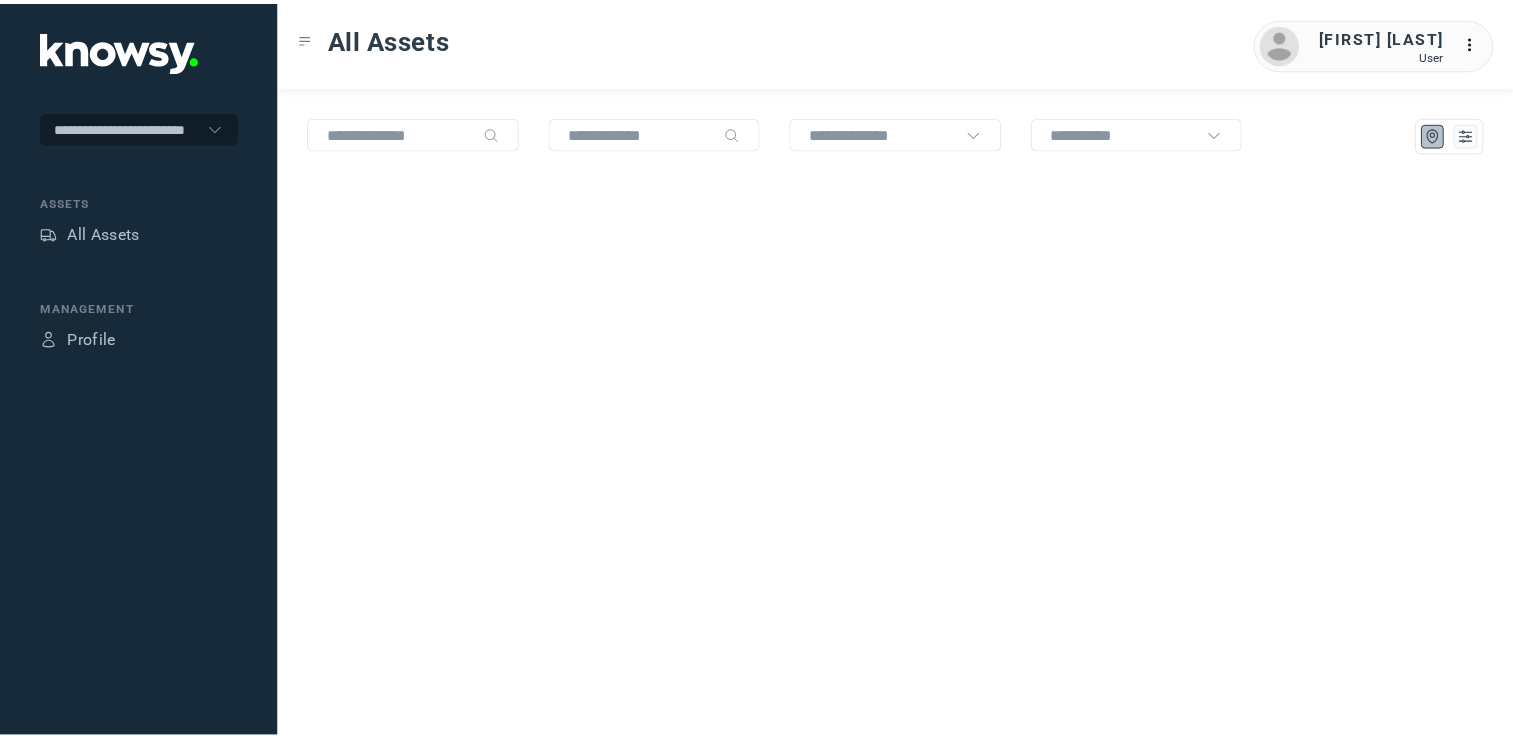scroll, scrollTop: 0, scrollLeft: 0, axis: both 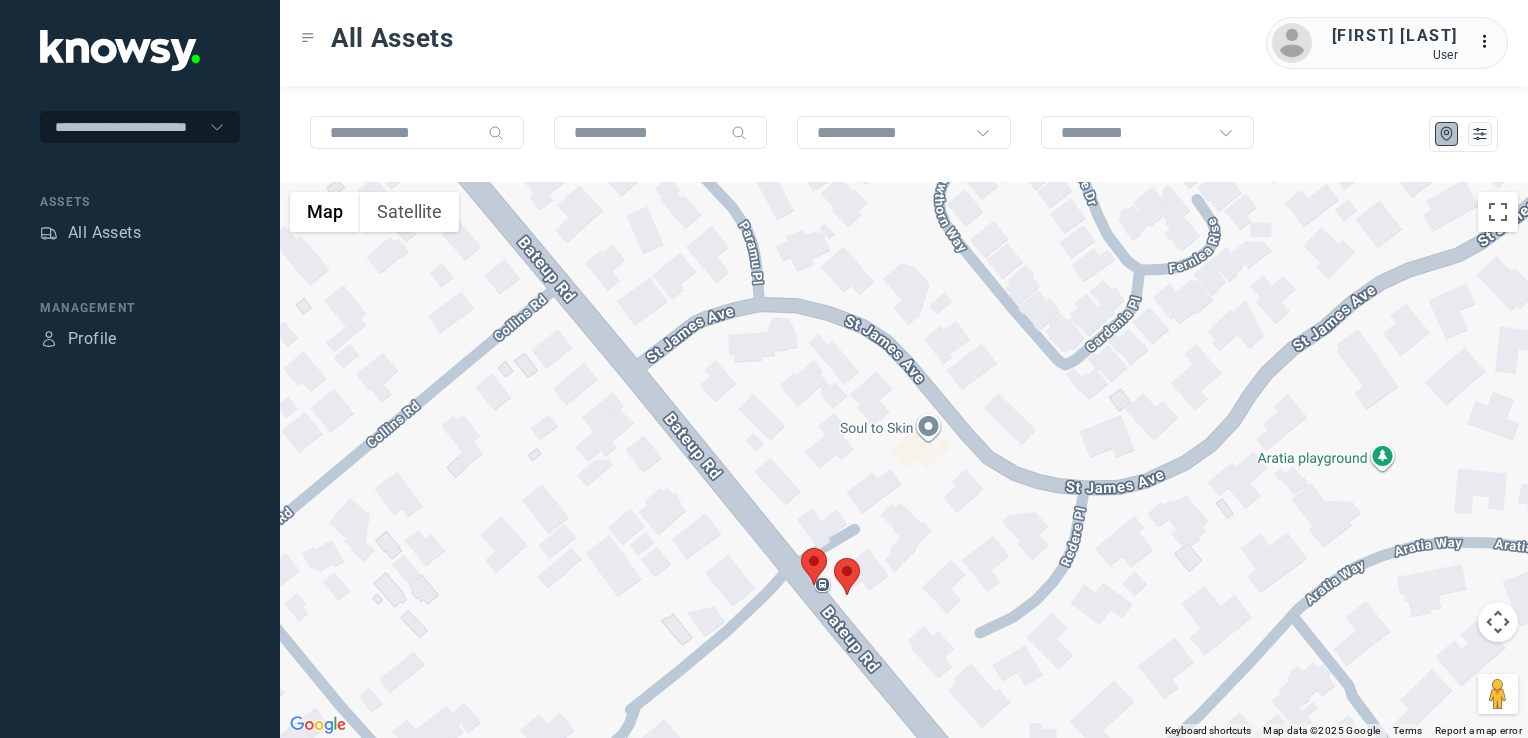 click 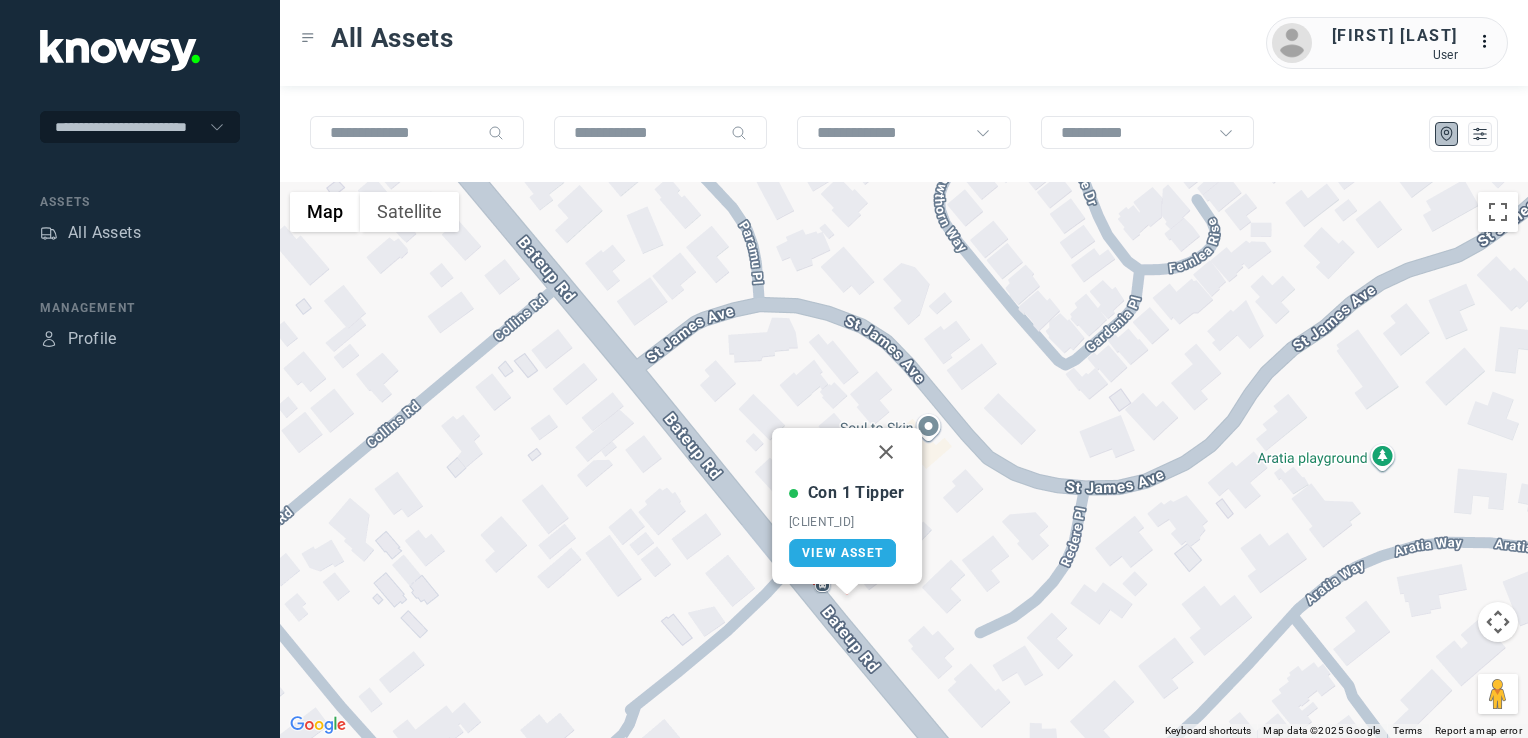 drag, startPoint x: 886, startPoint y: 450, endPoint x: 896, endPoint y: 467, distance: 19.723083 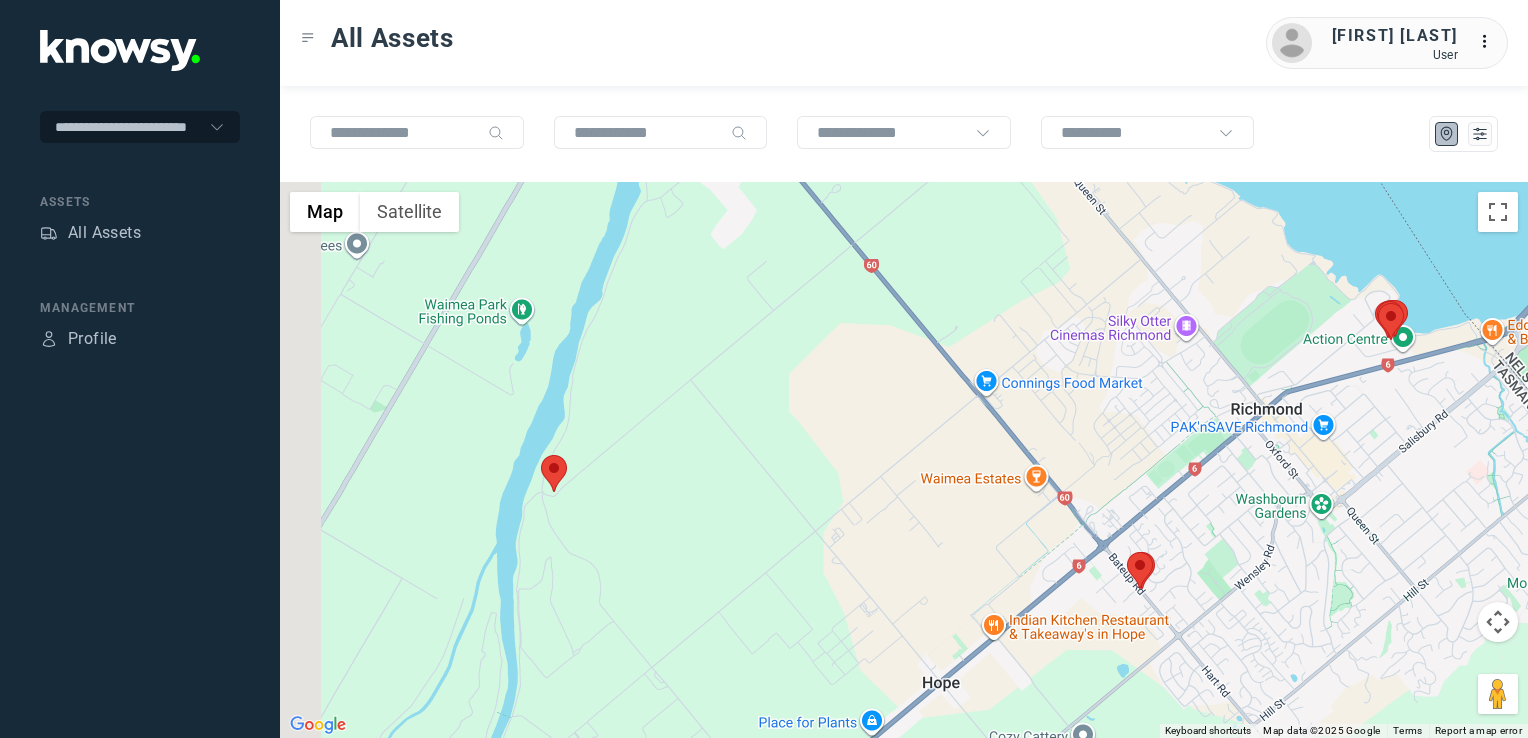click on "To navigate, press the arrow keys." 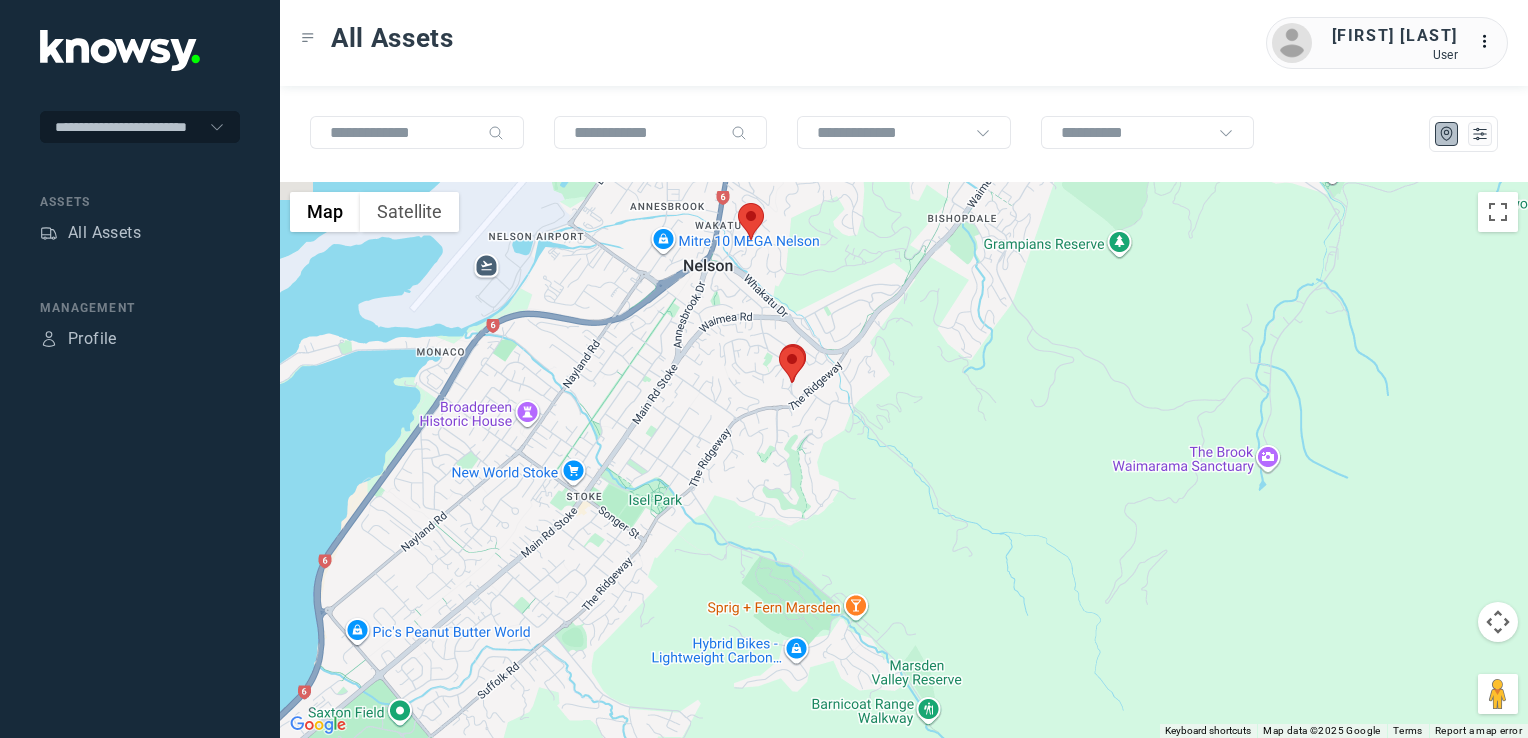 drag, startPoint x: 904, startPoint y: 487, endPoint x: 892, endPoint y: 652, distance: 165.43579 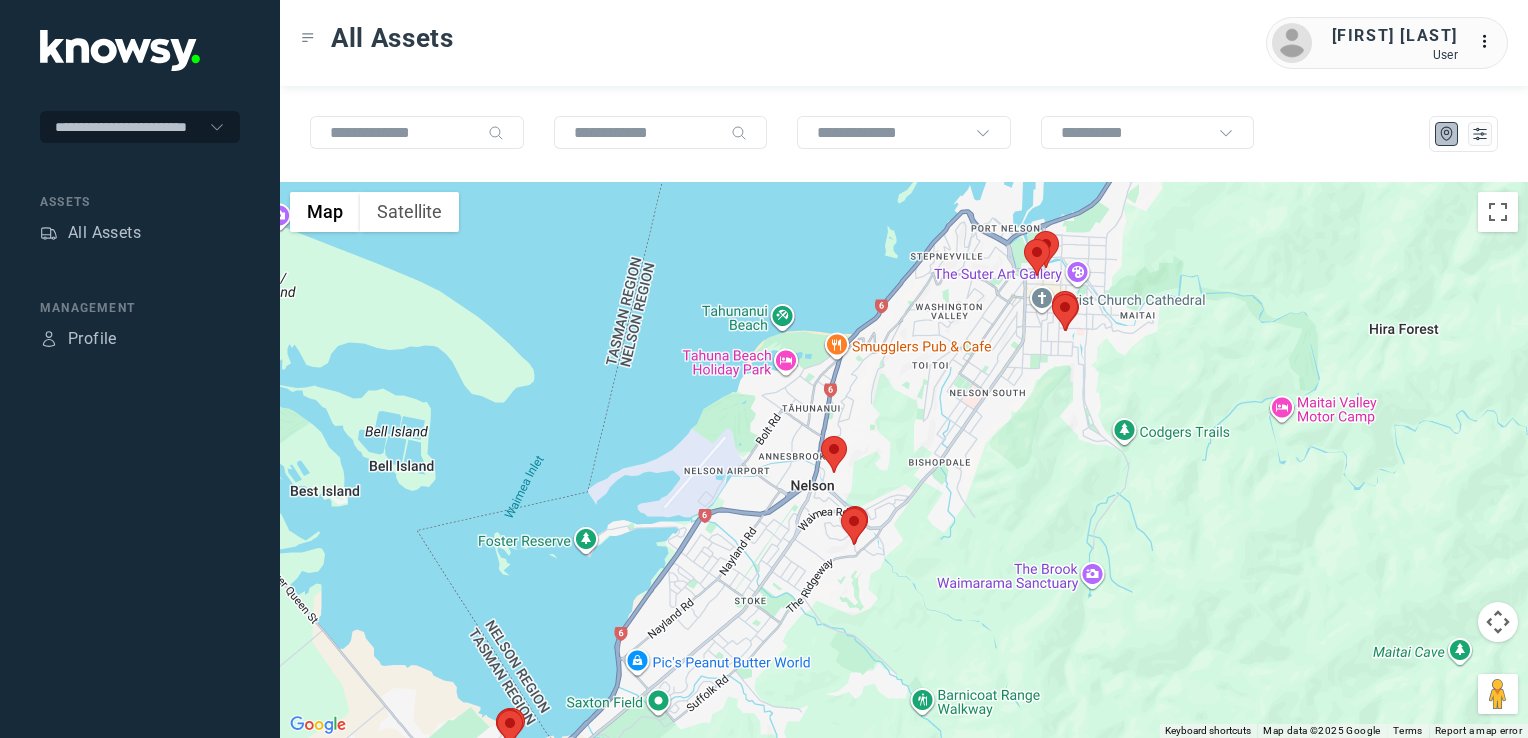 drag, startPoint x: 820, startPoint y: 454, endPoint x: 831, endPoint y: 455, distance: 11.045361 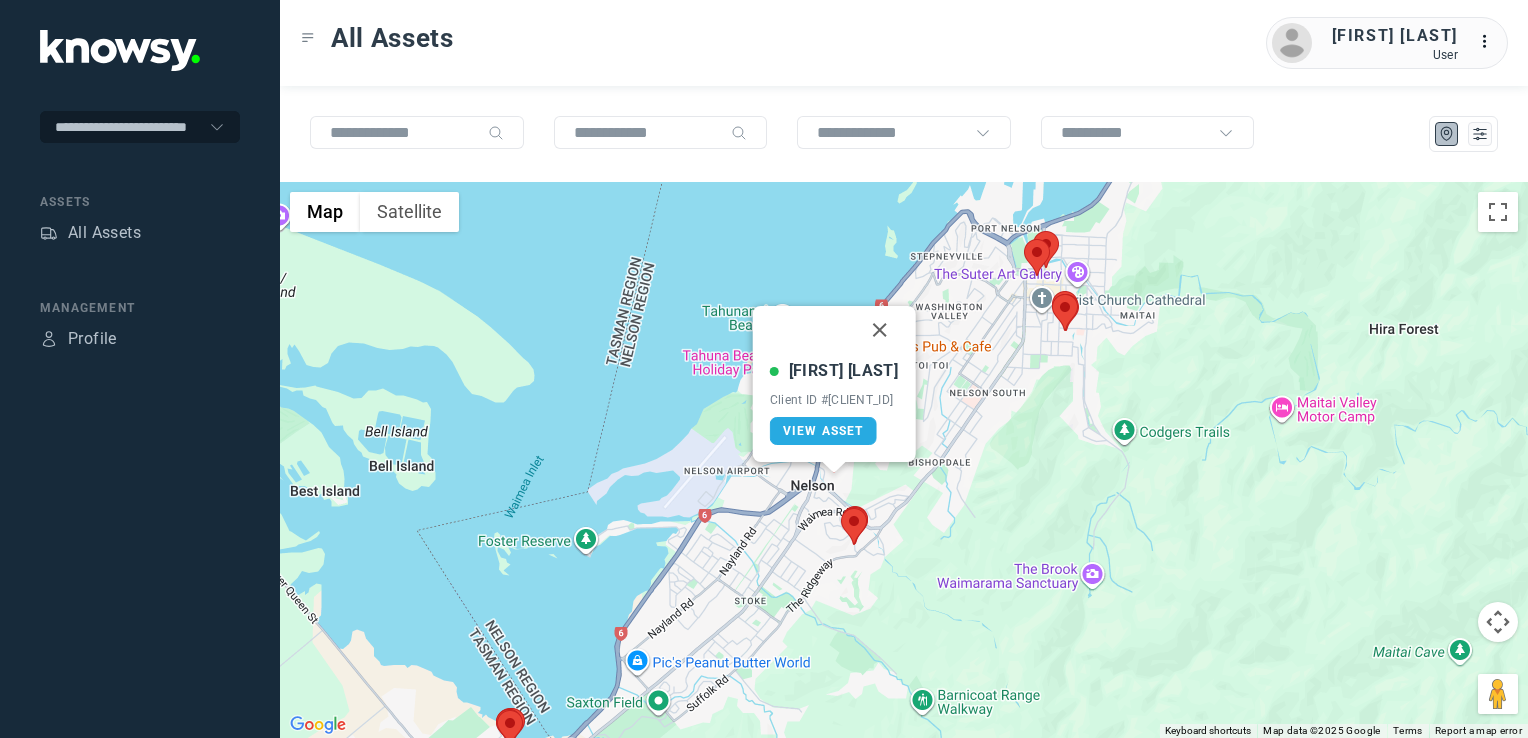 click 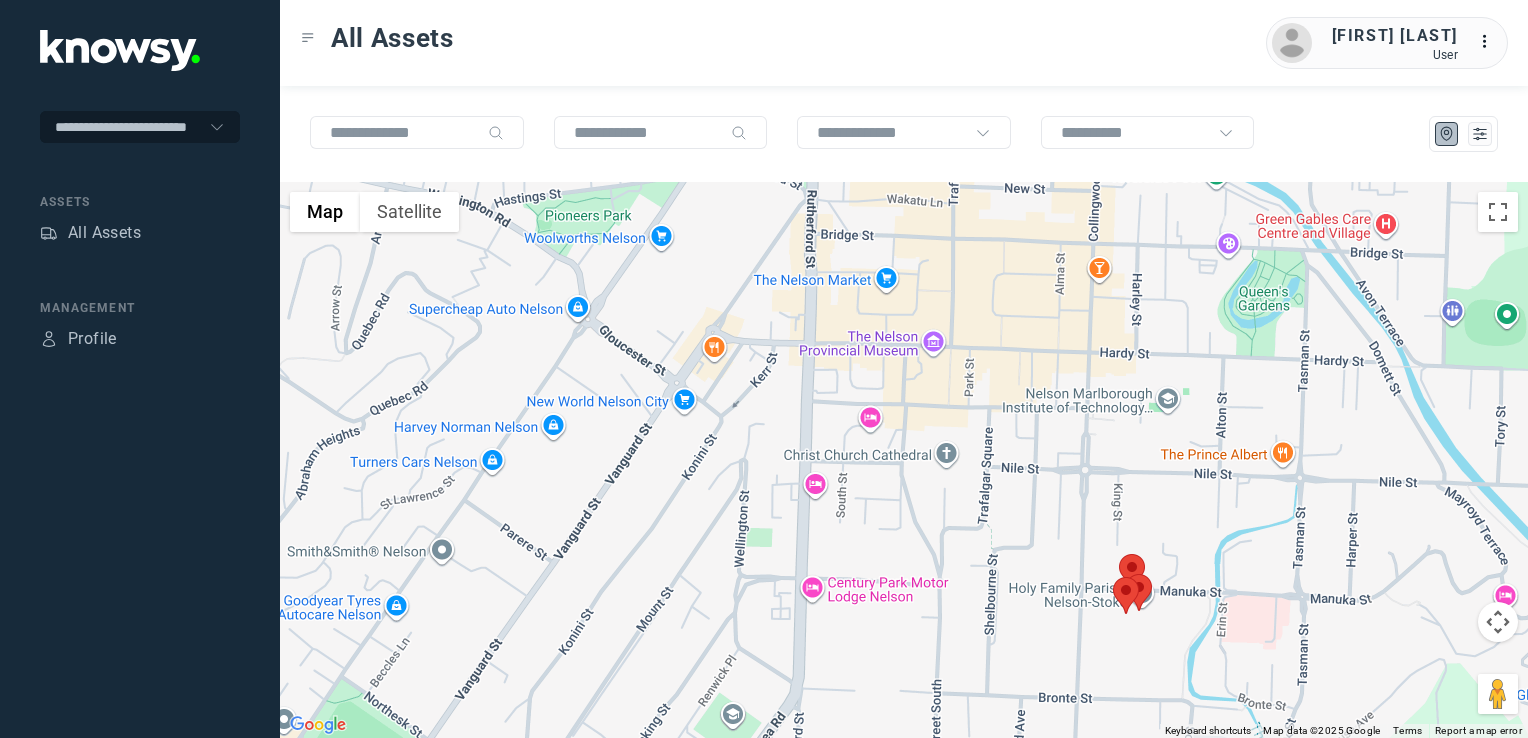 click 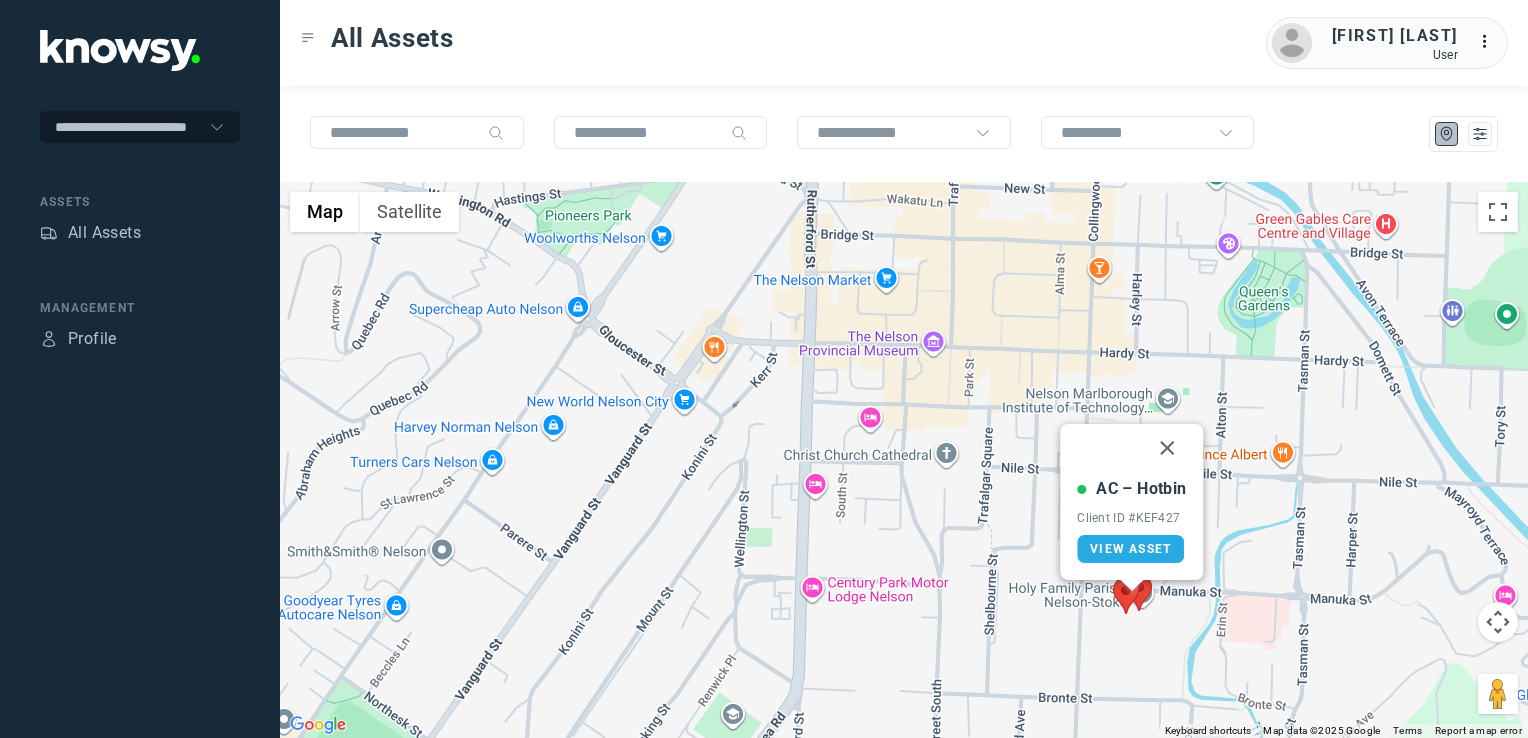 click 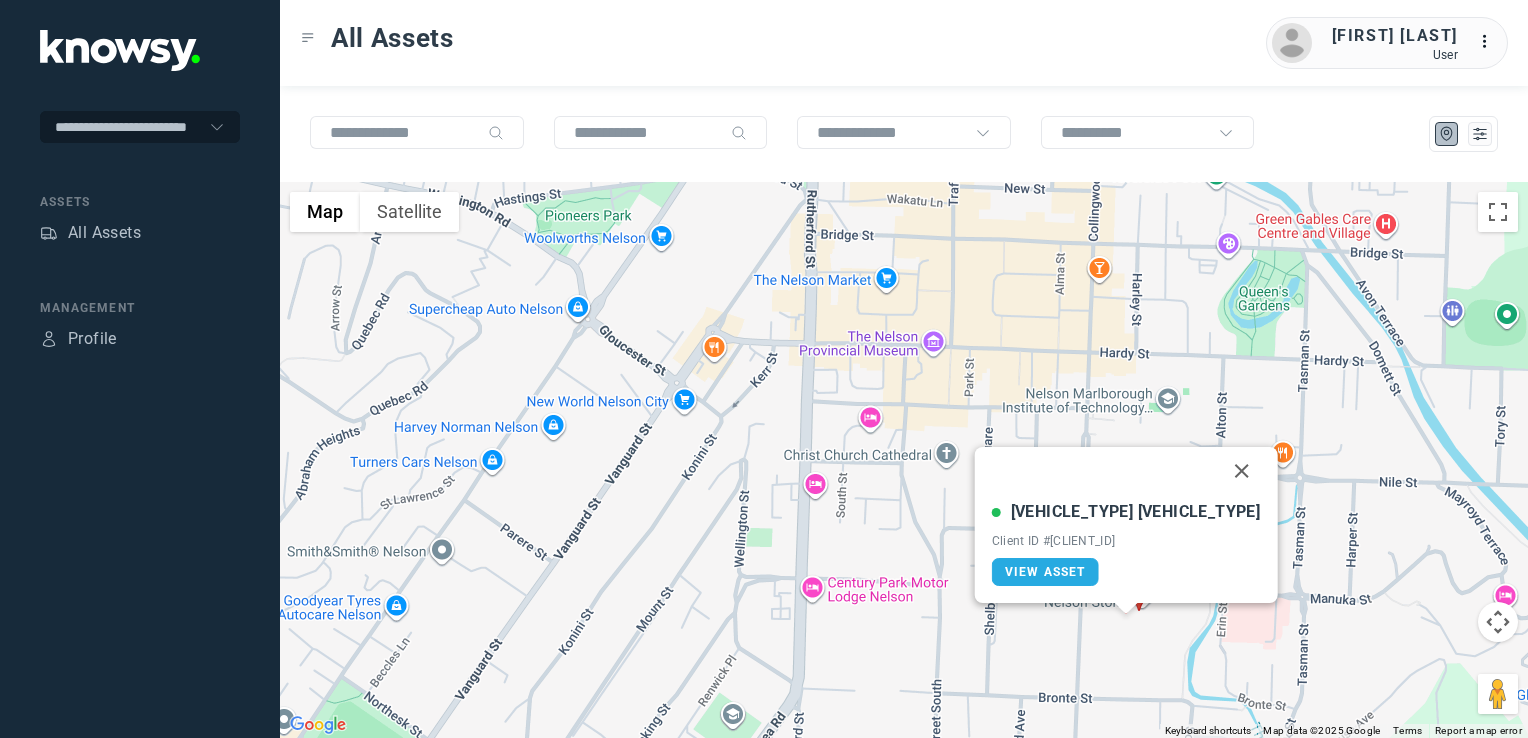 click 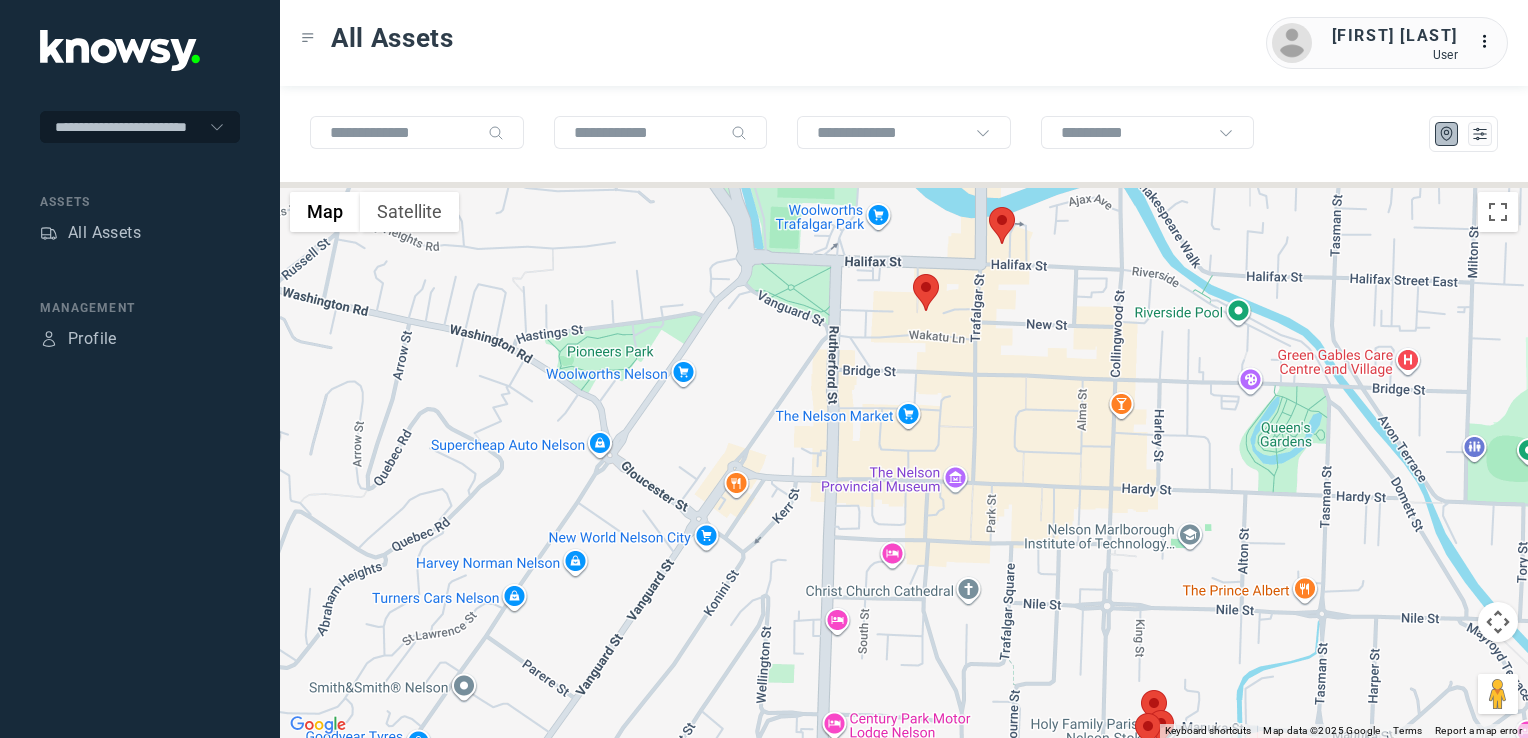drag, startPoint x: 1004, startPoint y: 496, endPoint x: 1012, endPoint y: 634, distance: 138.23169 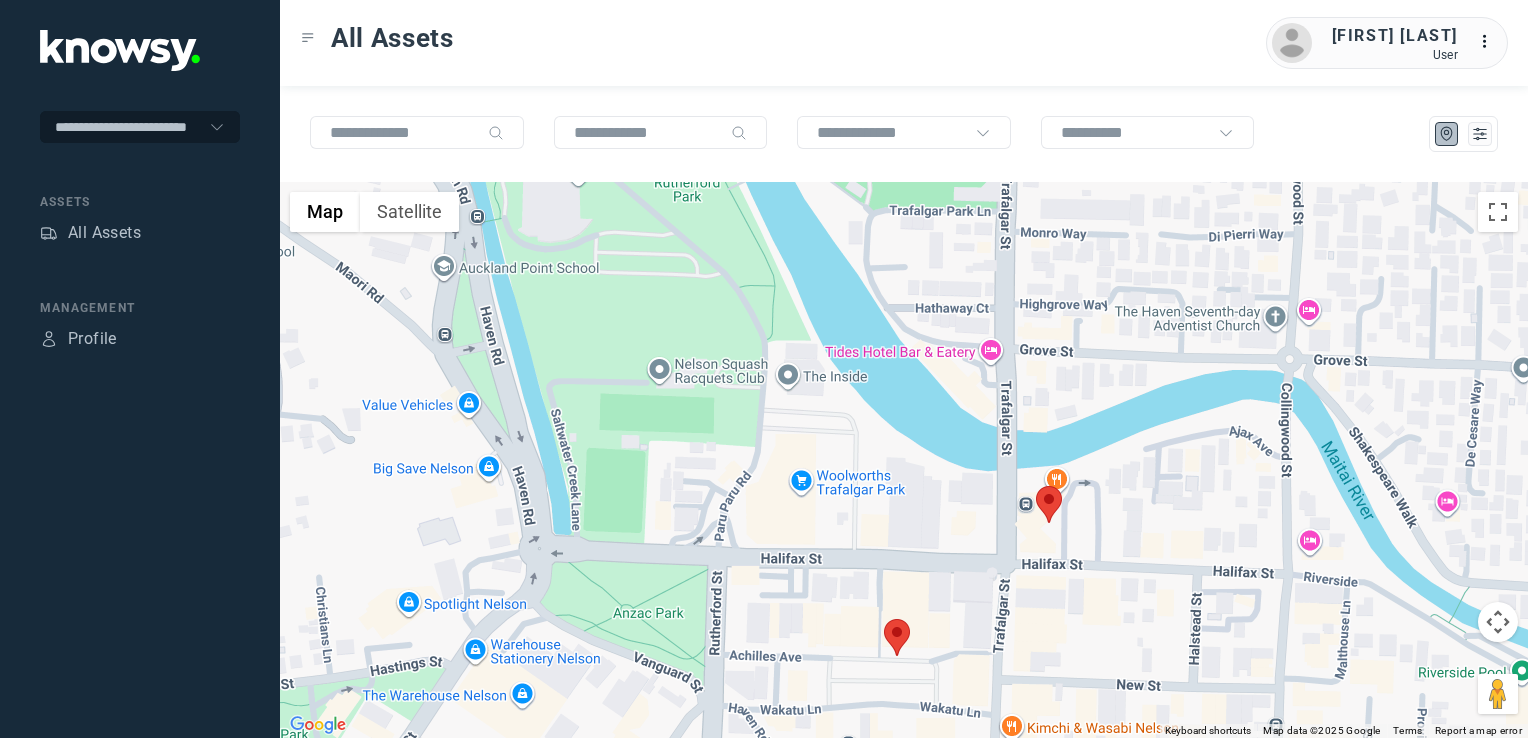click 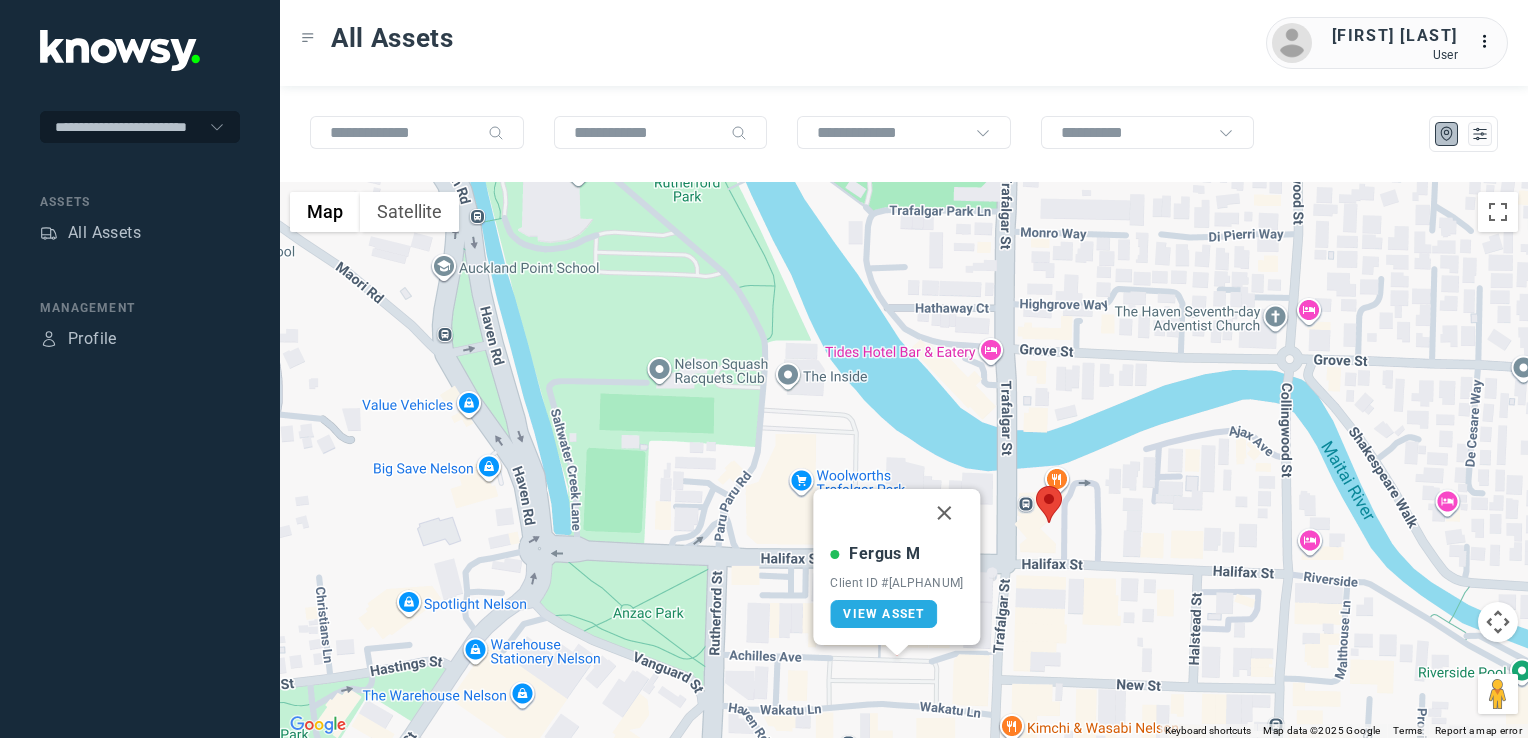 click 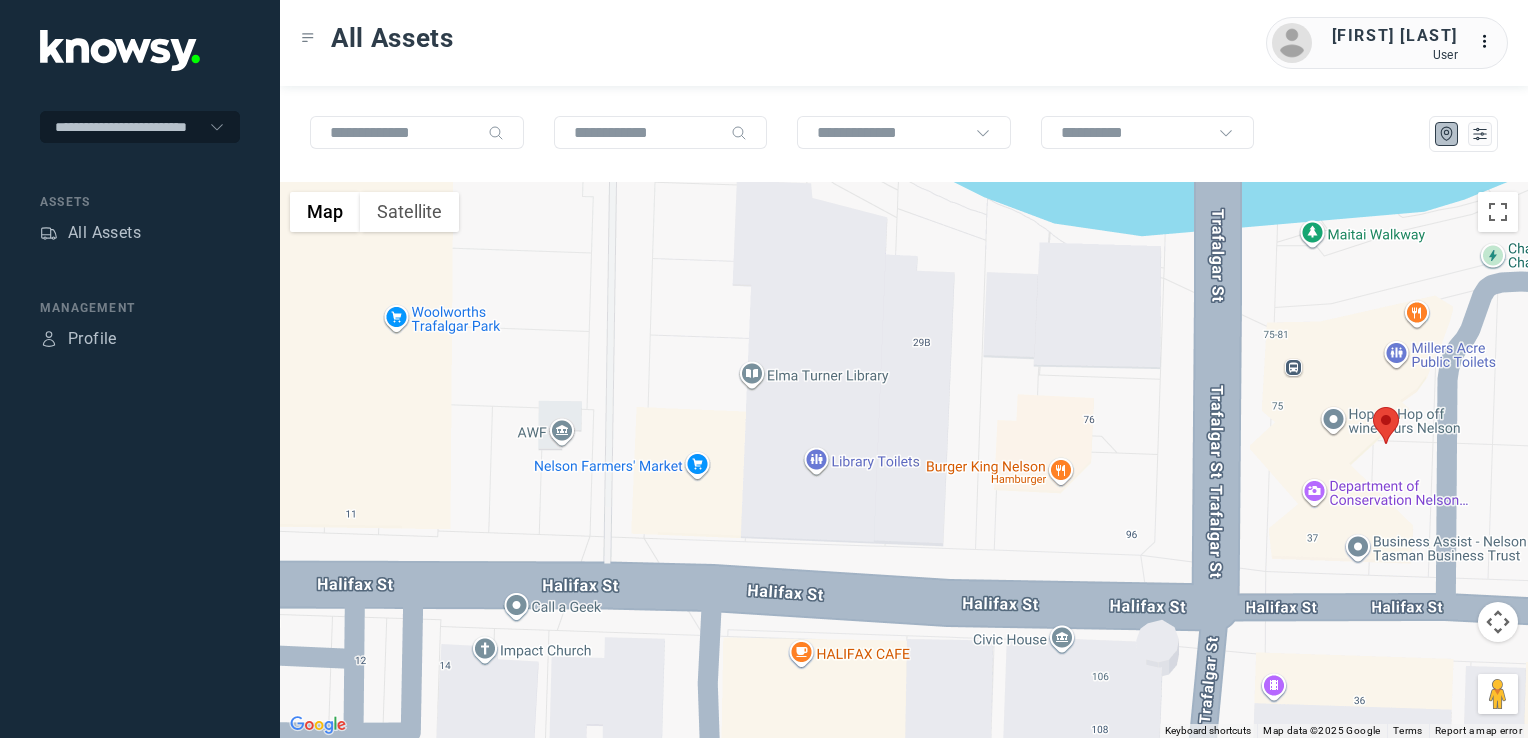 drag, startPoint x: 1274, startPoint y: 505, endPoint x: 1186, endPoint y: 555, distance: 101.21265 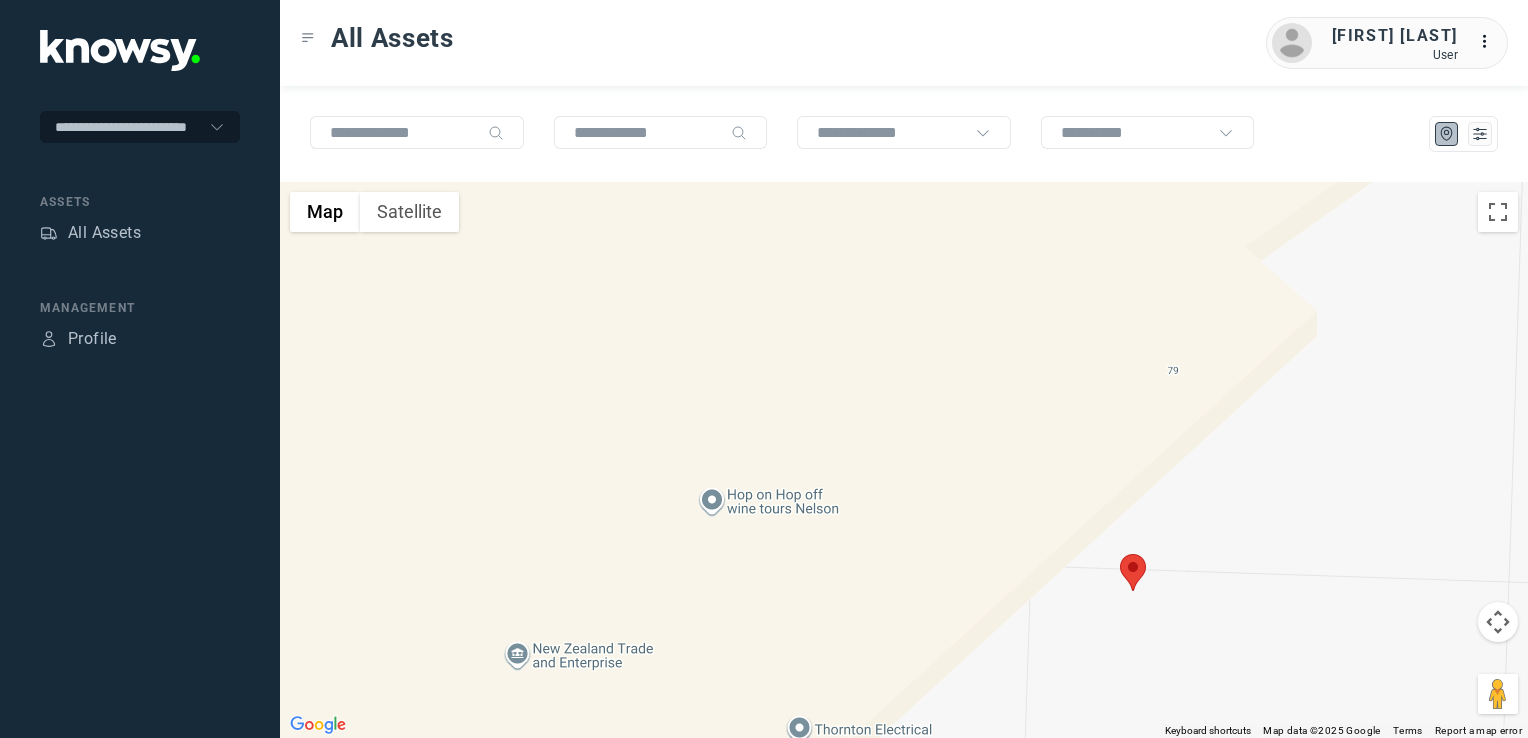 click 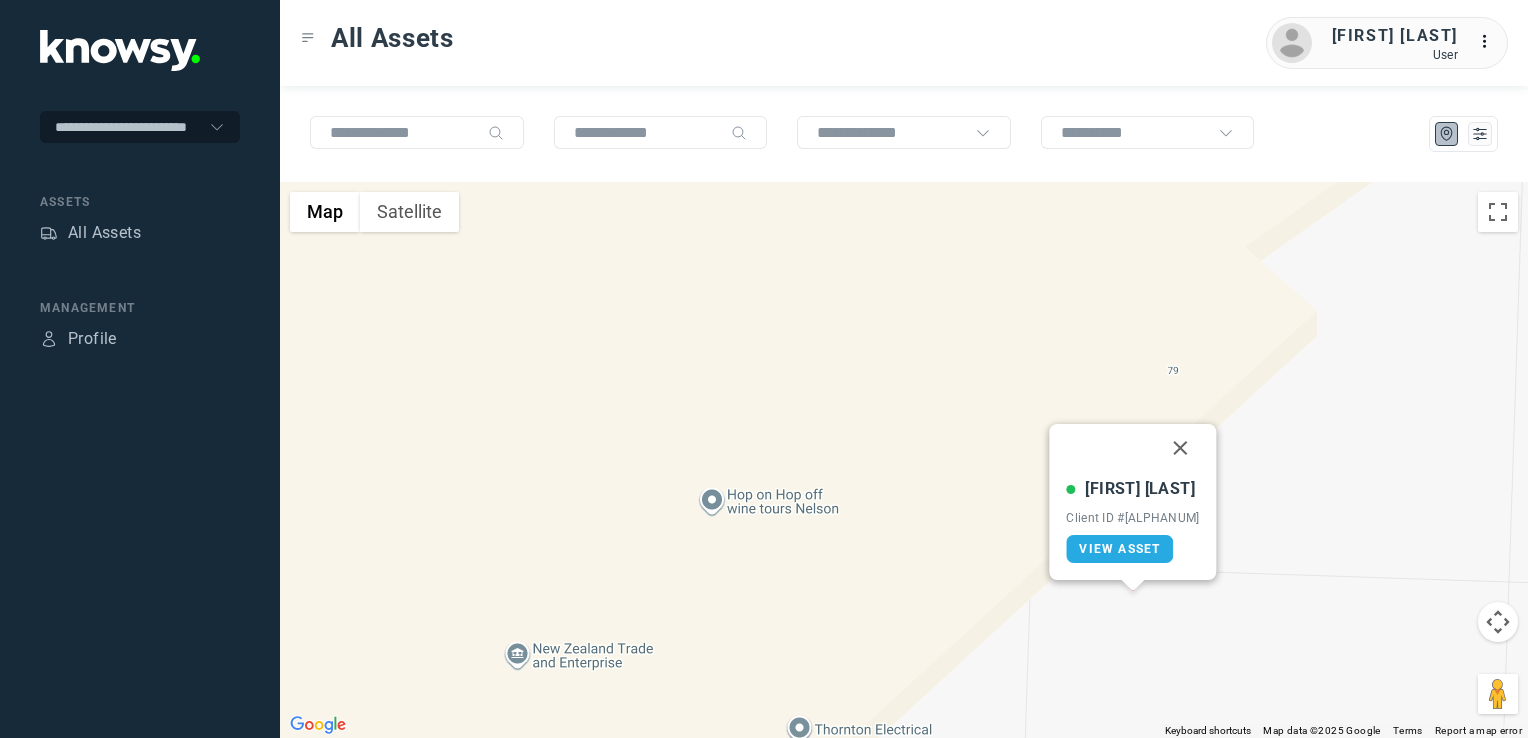 drag, startPoint x: 1164, startPoint y: 450, endPoint x: 1162, endPoint y: 474, distance: 24.083189 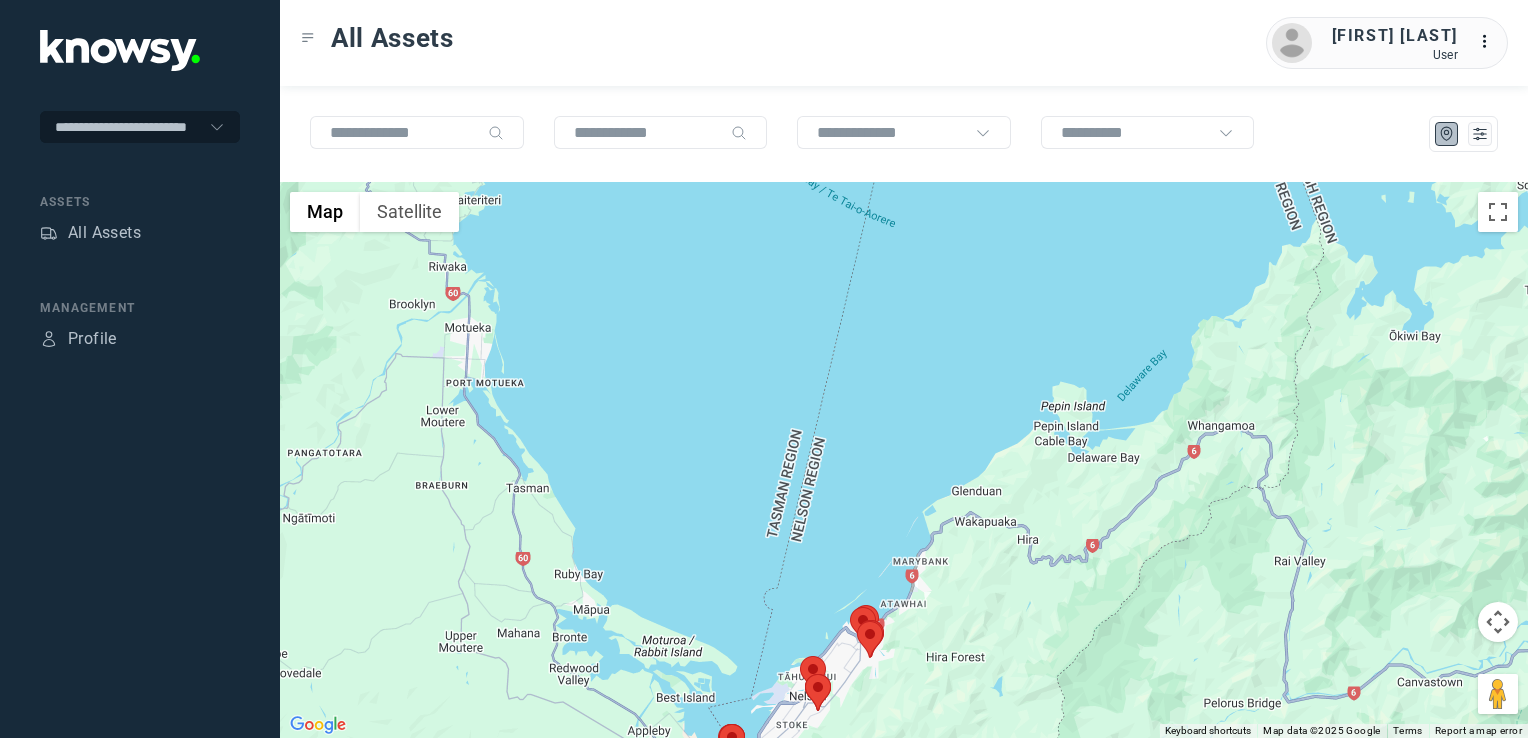 drag, startPoint x: 1191, startPoint y: 574, endPoint x: 1217, endPoint y: 434, distance: 142.39381 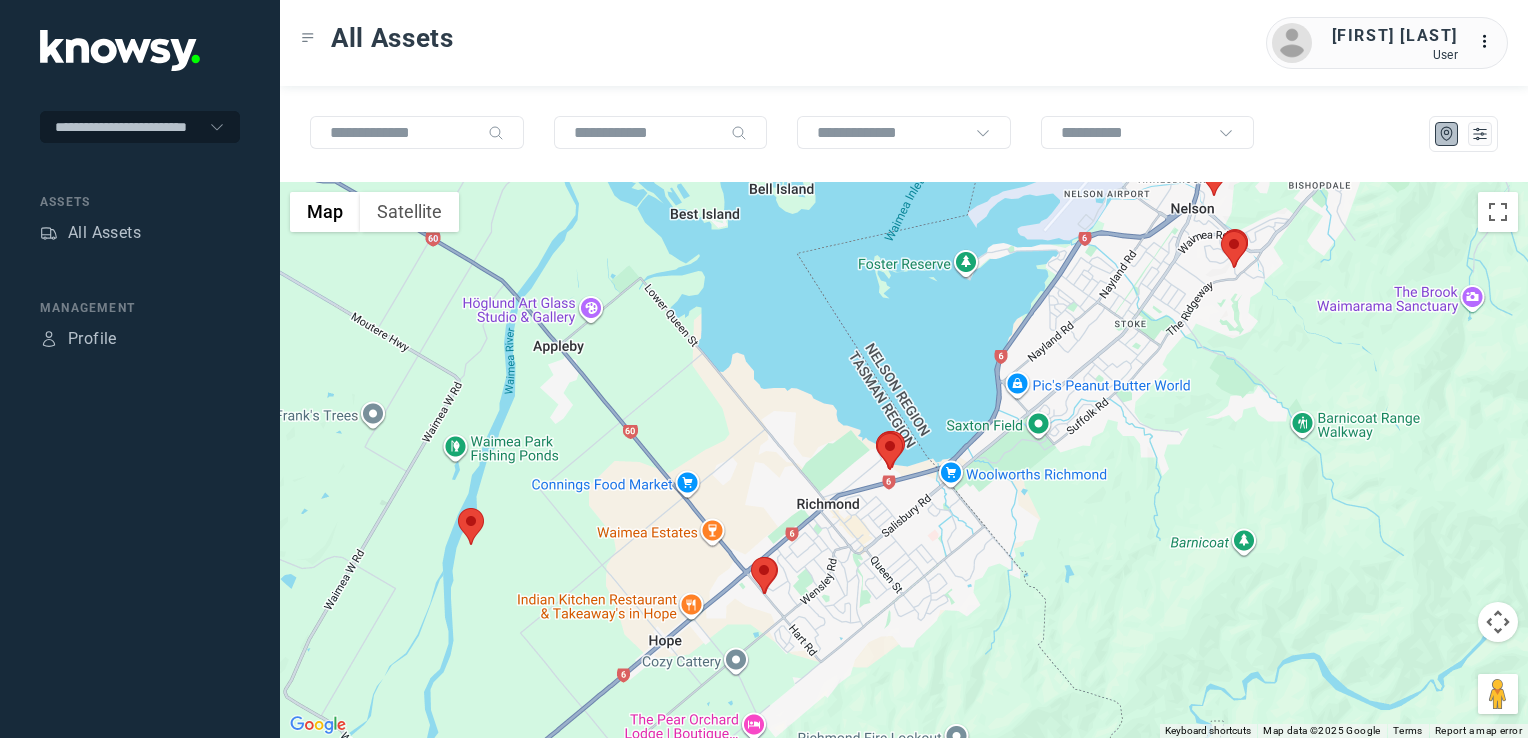 drag, startPoint x: 1116, startPoint y: 506, endPoint x: 1076, endPoint y: 658, distance: 157.17506 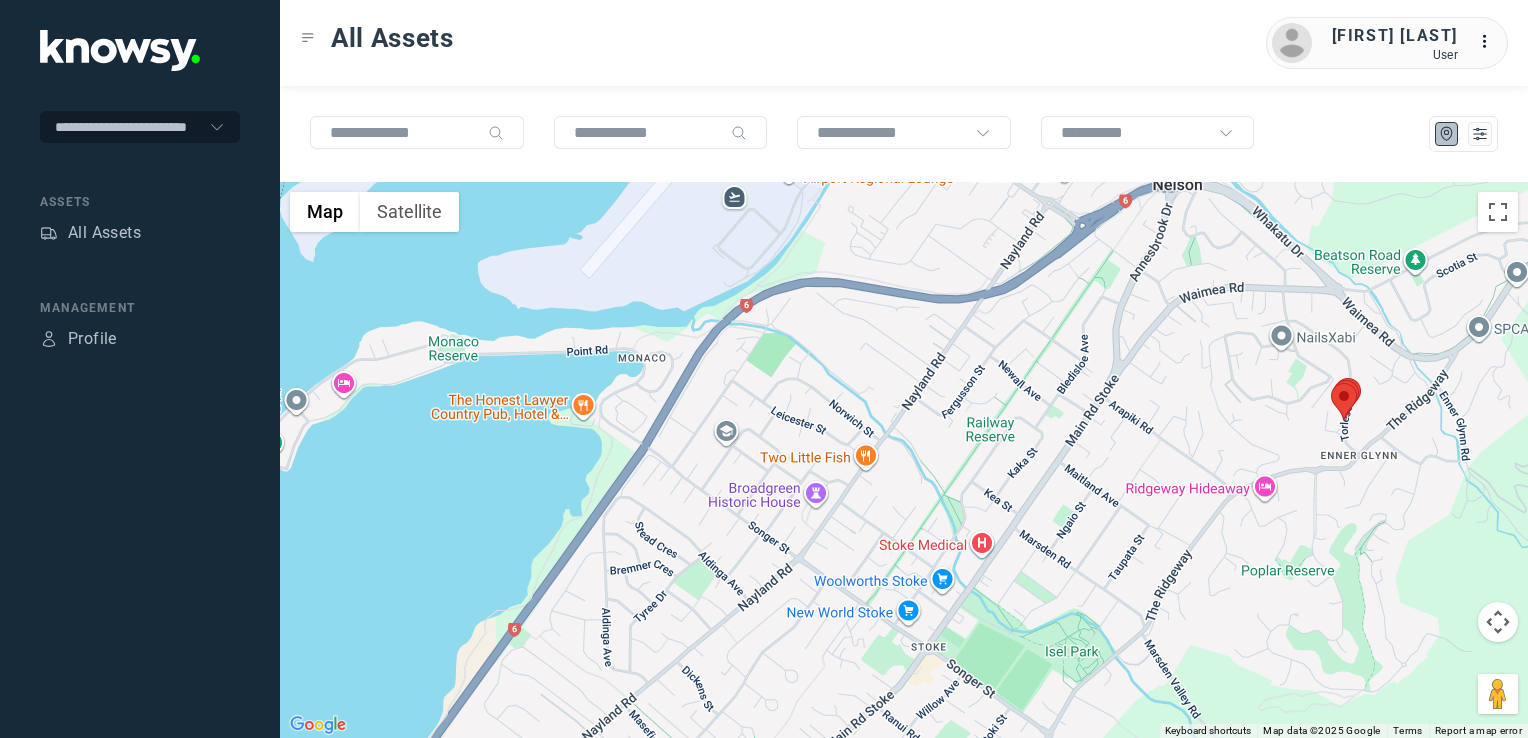 drag, startPoint x: 1174, startPoint y: 407, endPoint x: 1169, endPoint y: 497, distance: 90.13878 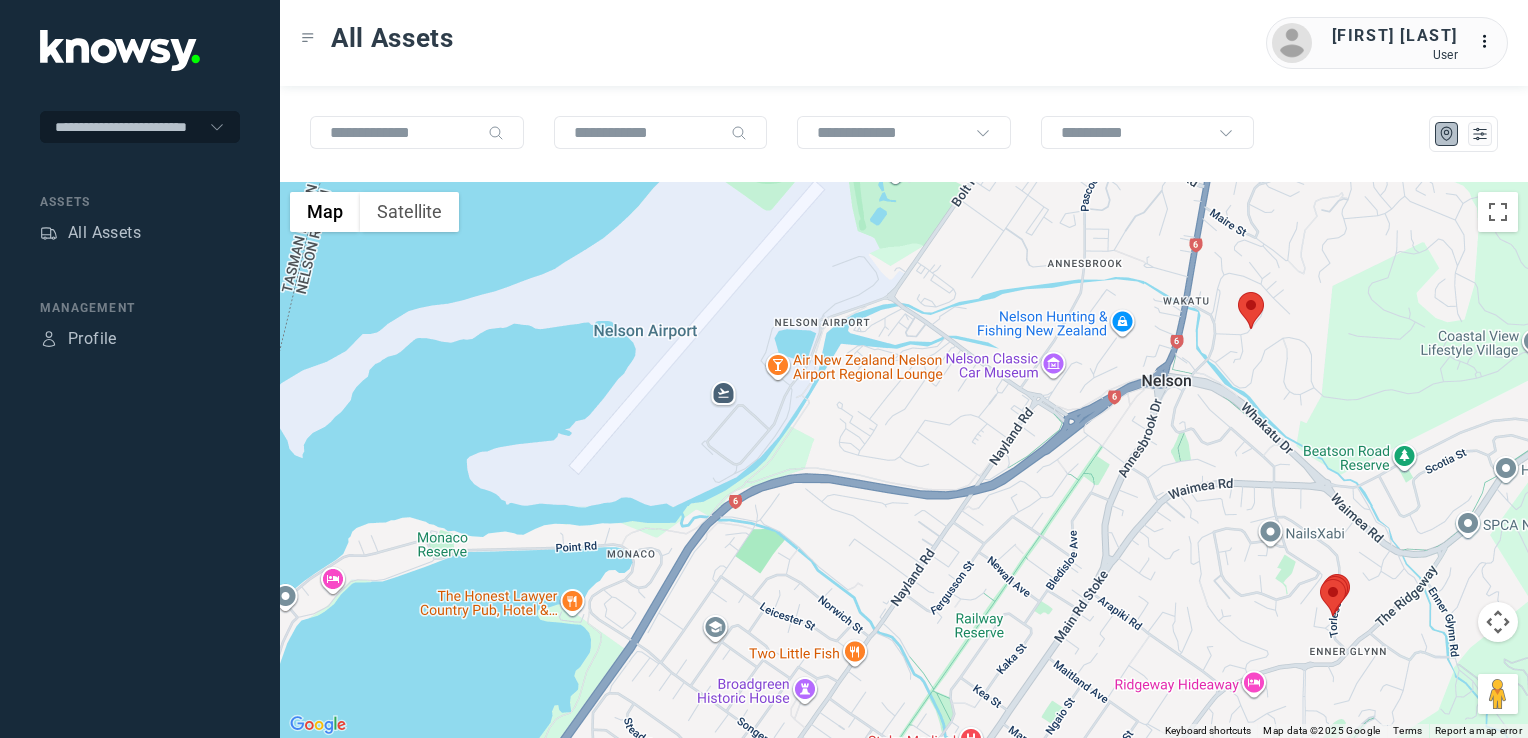 click 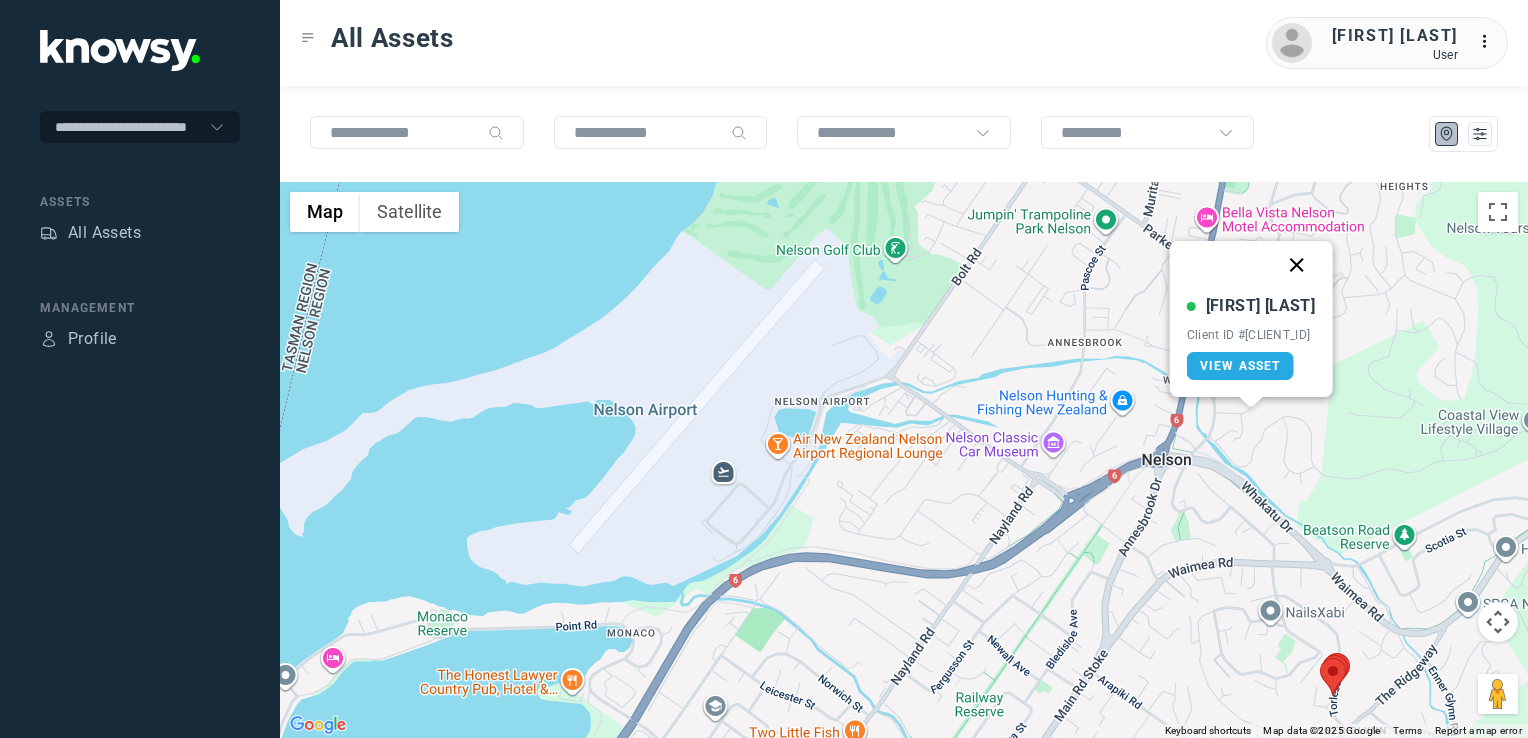 click 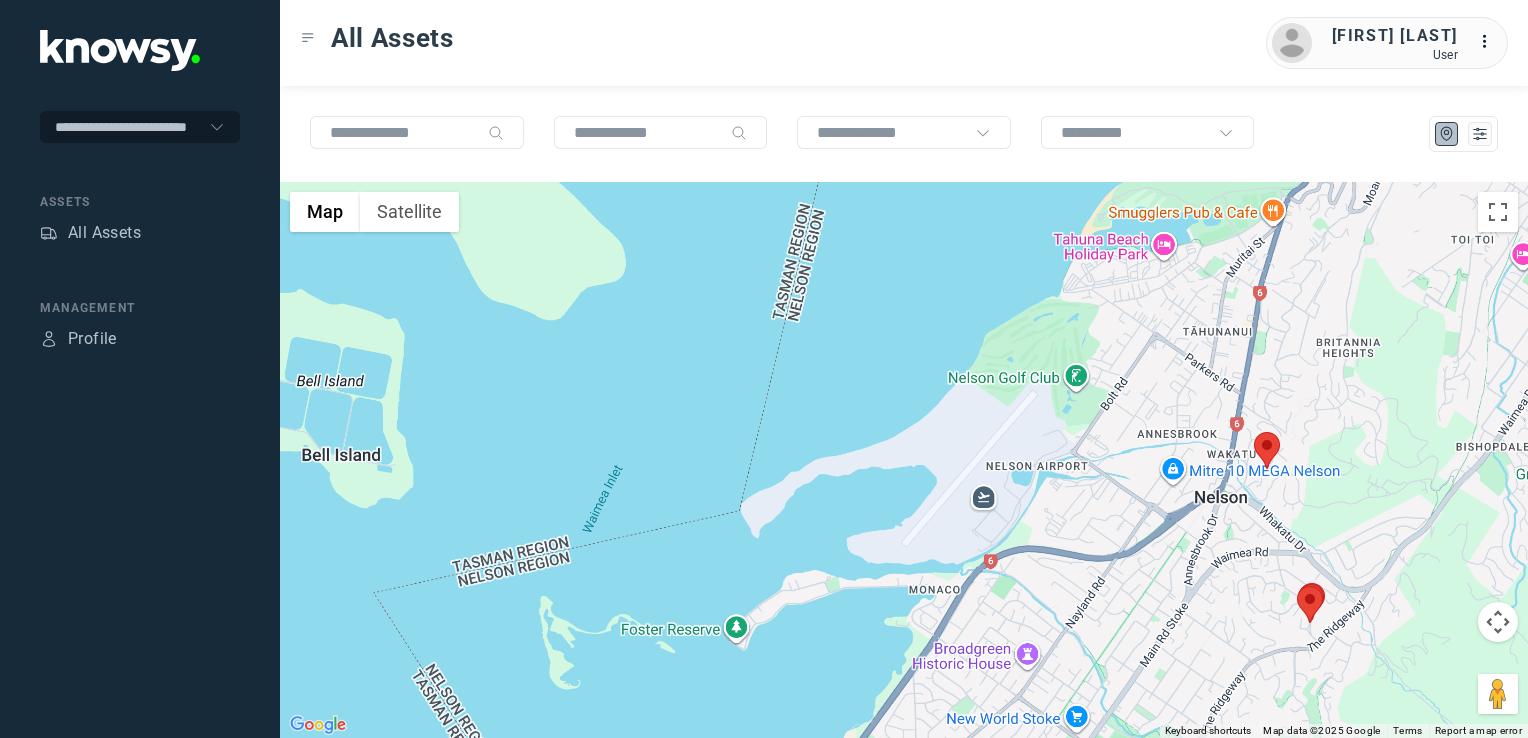 drag, startPoint x: 1212, startPoint y: 562, endPoint x: 1203, endPoint y: 522, distance: 41 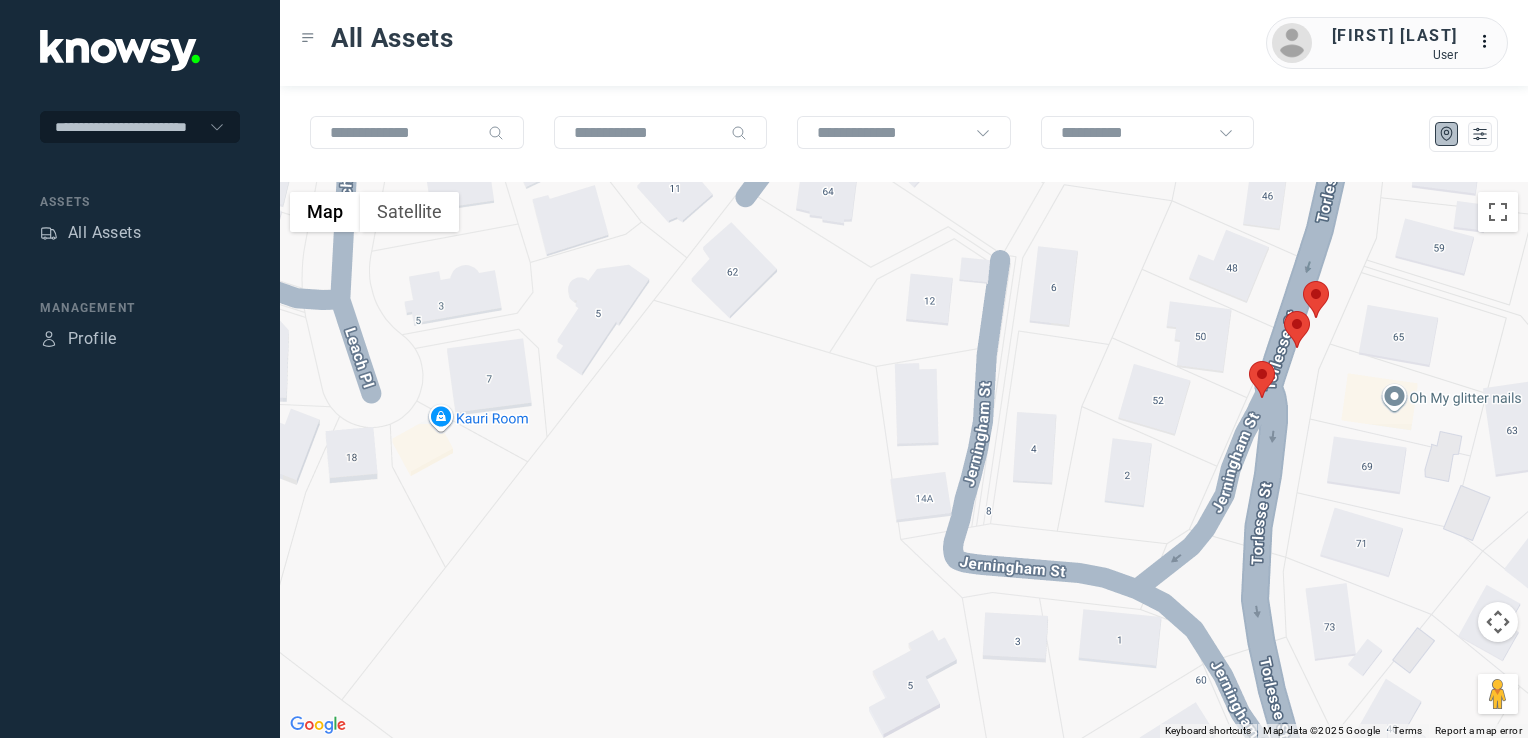 click 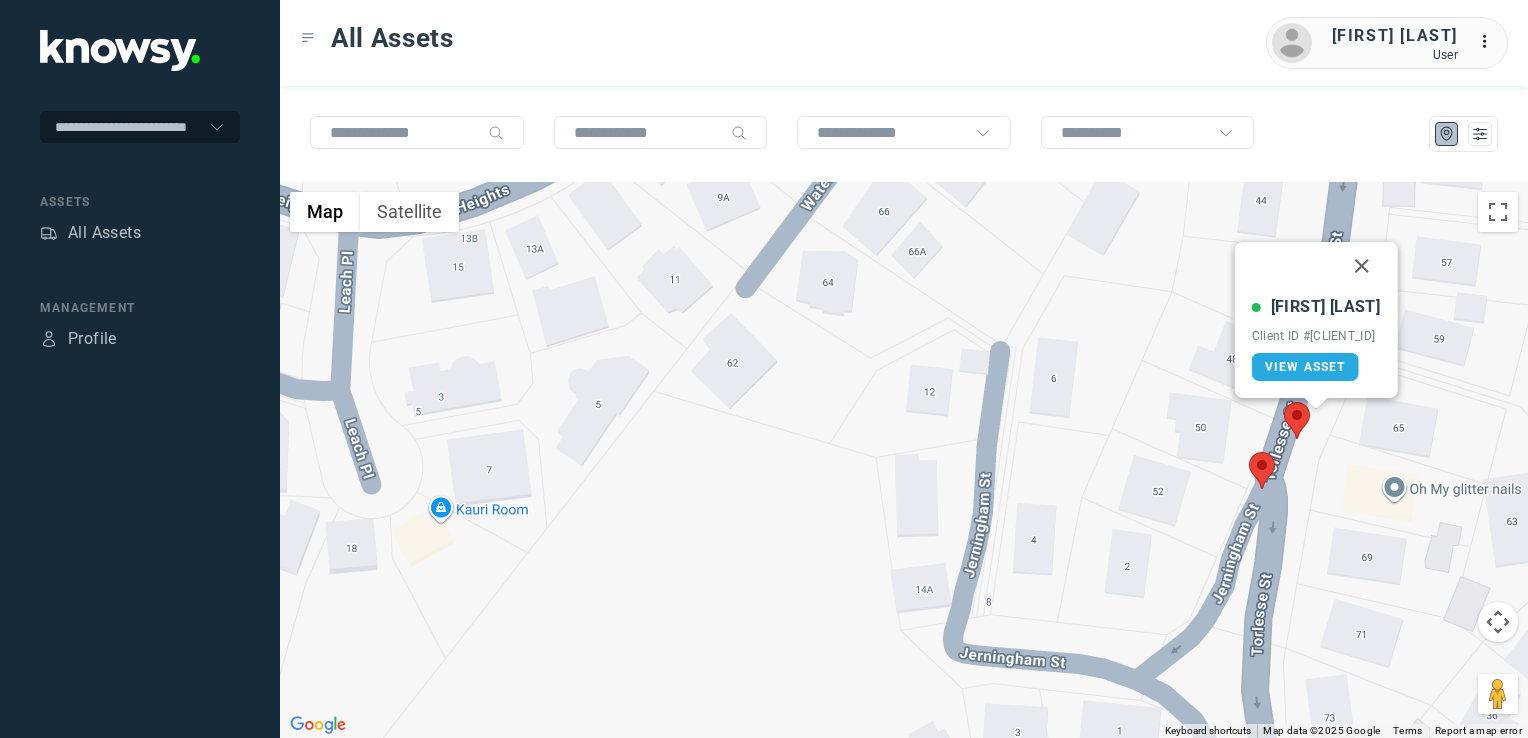click 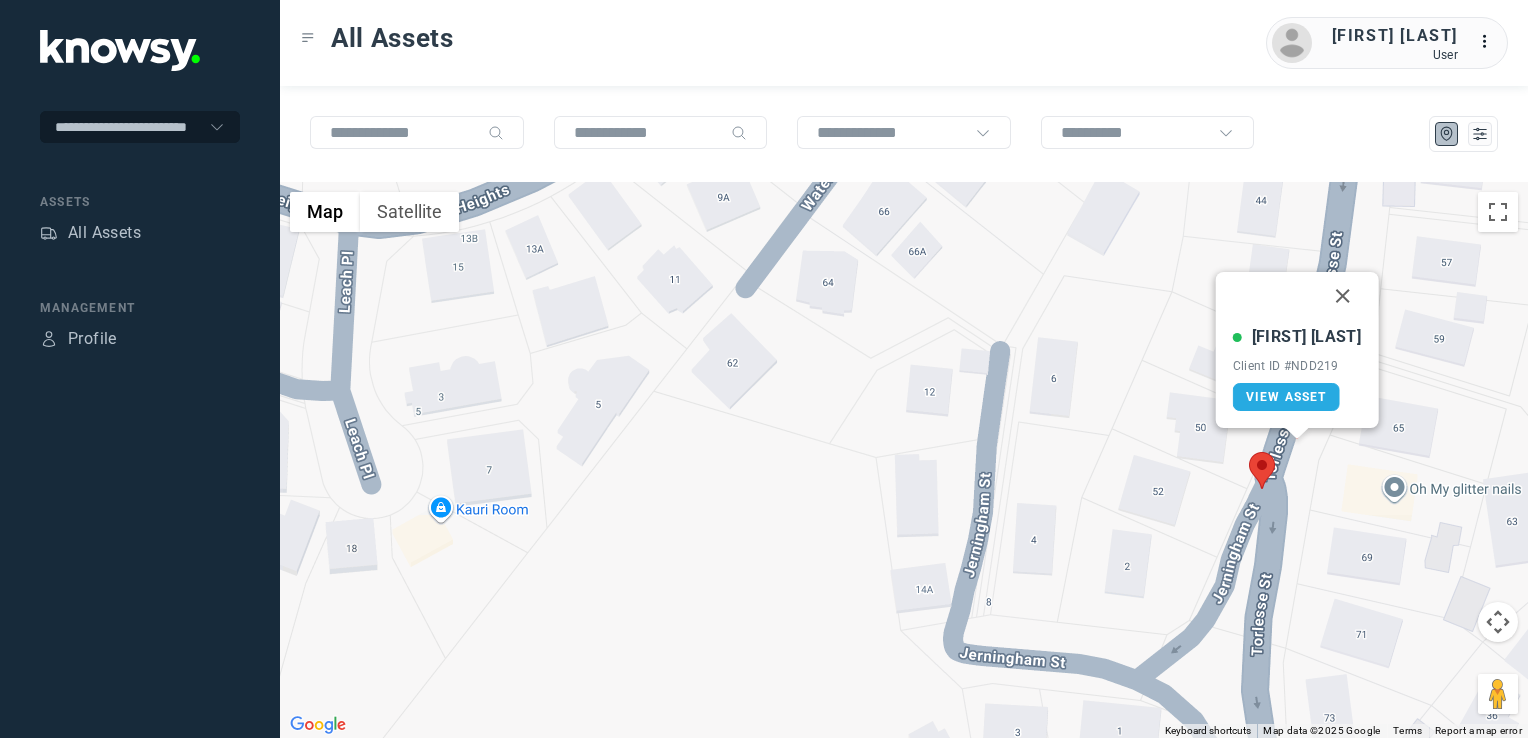 click on "[FIRST] [LAST] Client ID #[ALPHANUM] View Asset" 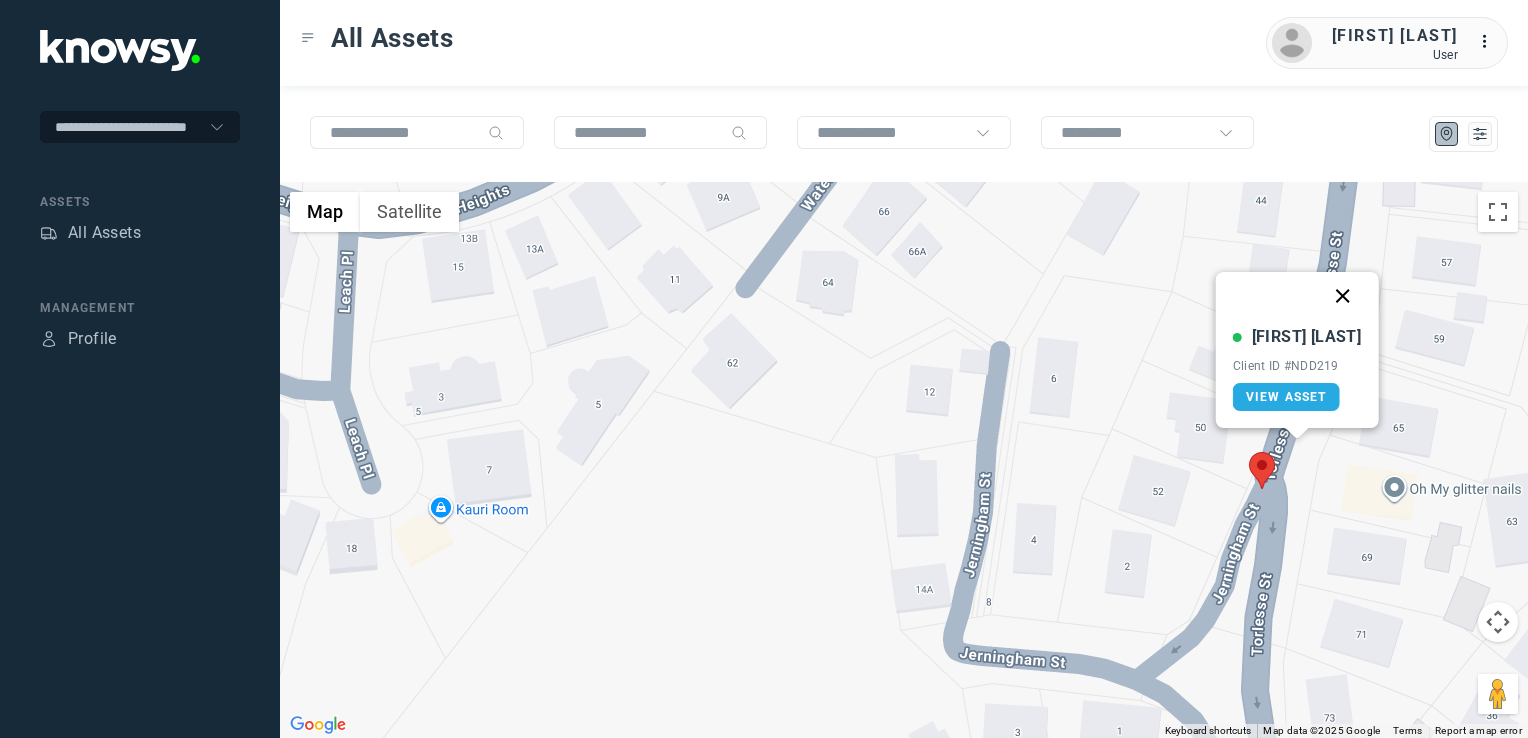 click 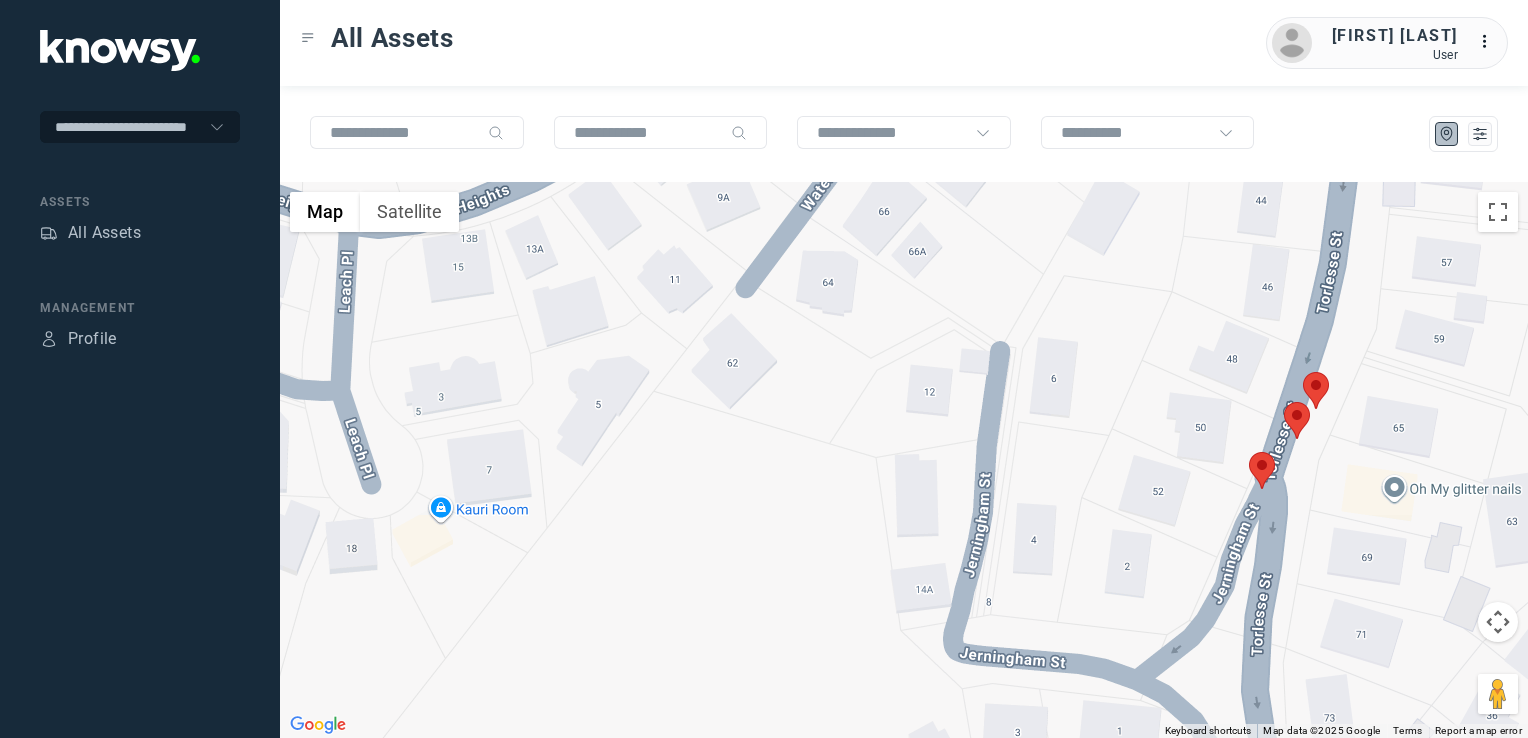 click 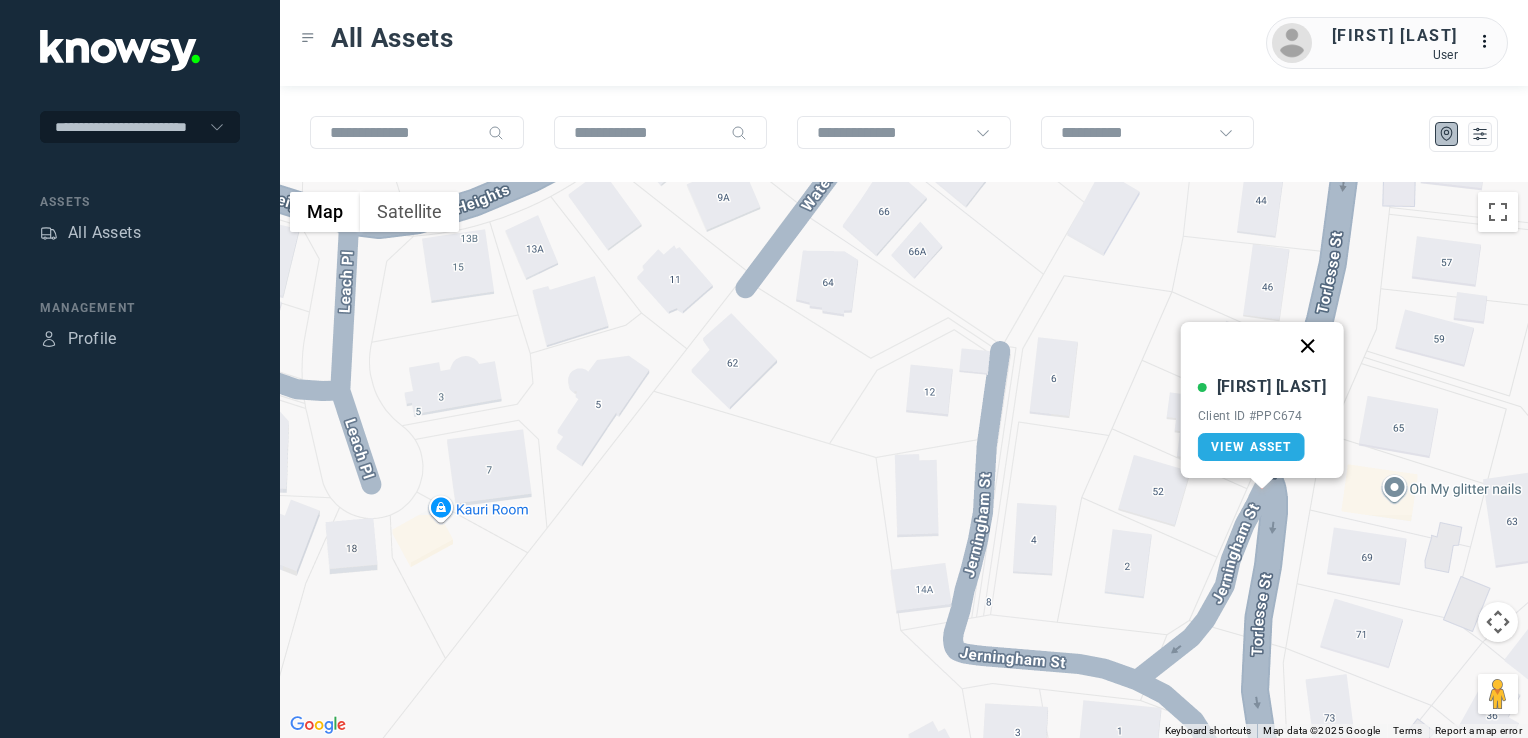 click 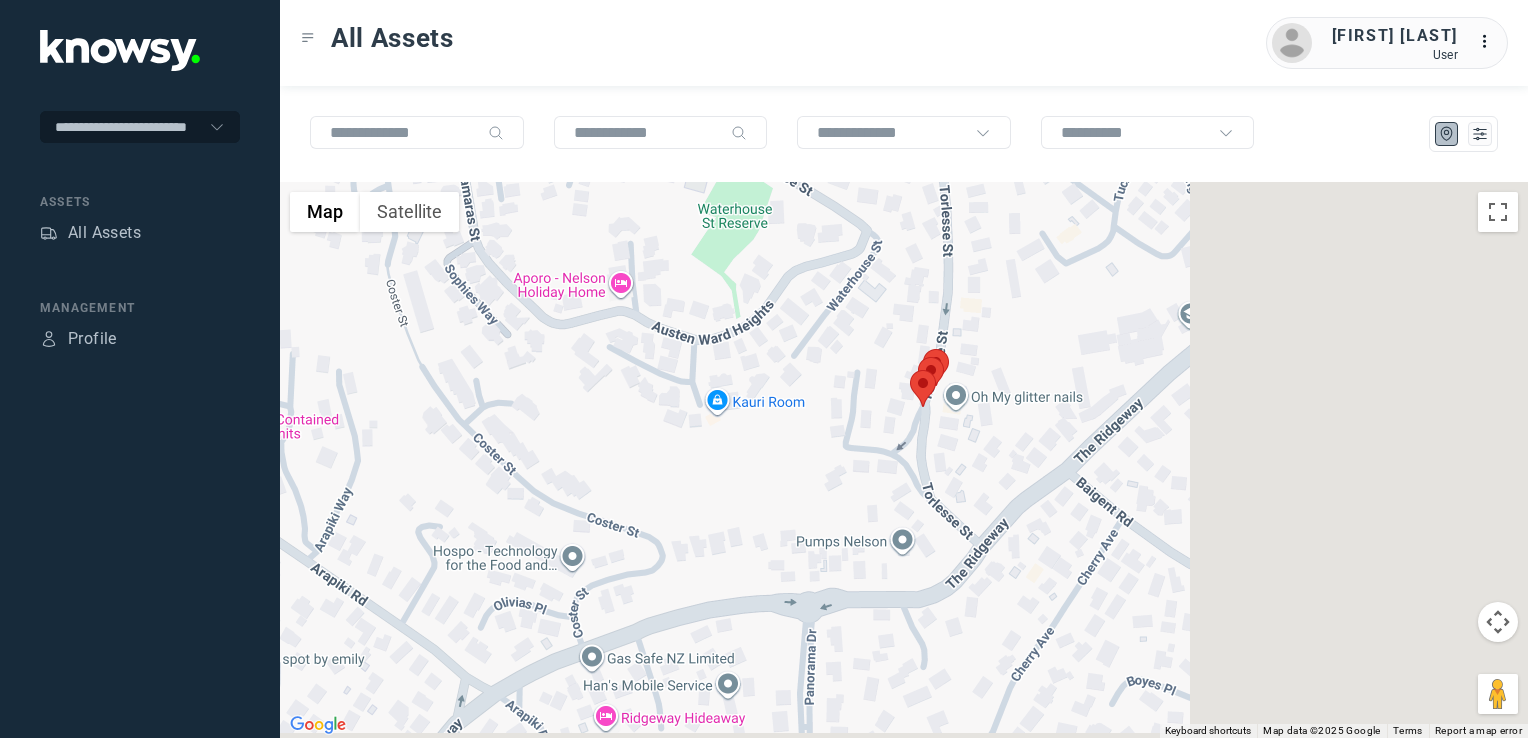 drag, startPoint x: 745, startPoint y: 395, endPoint x: 897, endPoint y: 378, distance: 152.94771 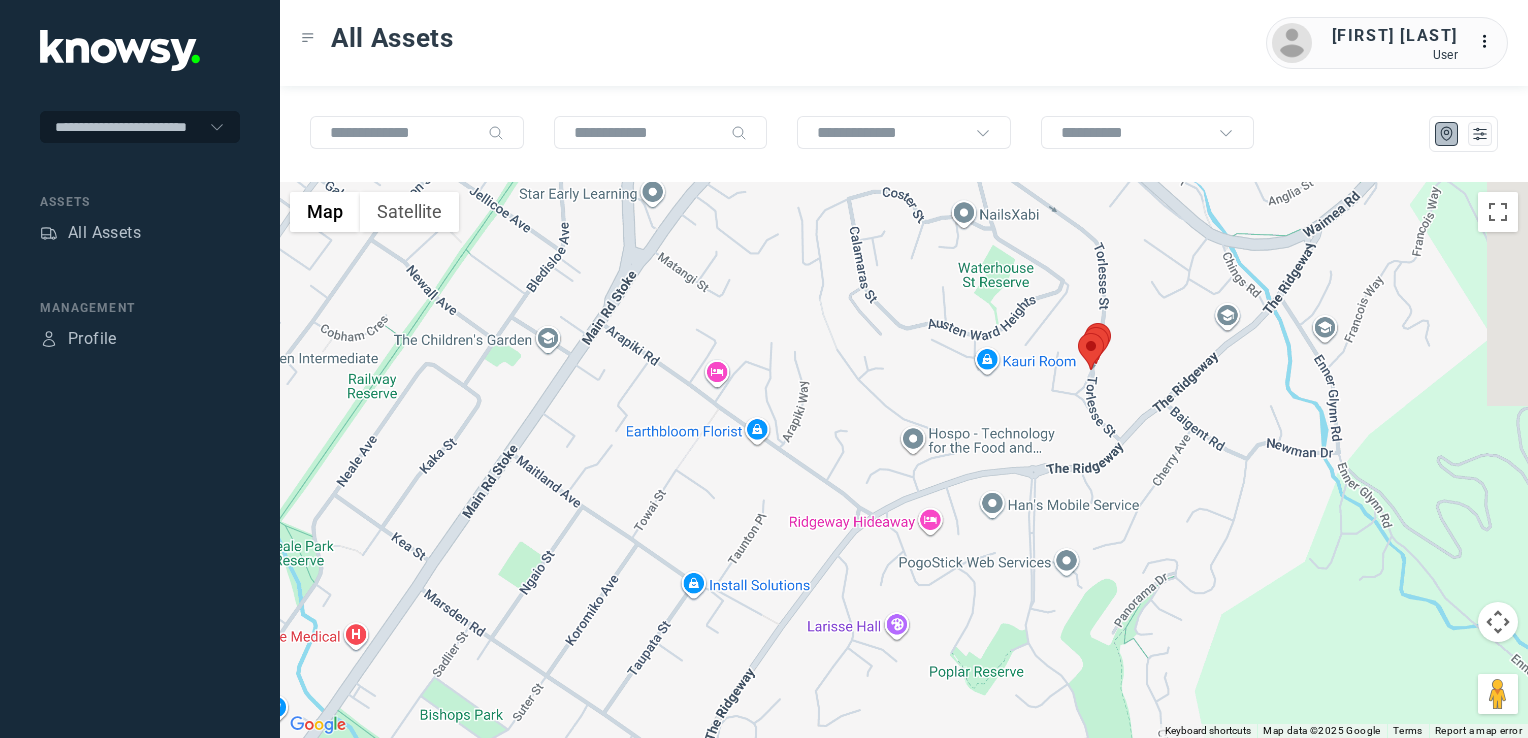 drag, startPoint x: 1044, startPoint y: 421, endPoint x: 1109, endPoint y: 398, distance: 68.94926 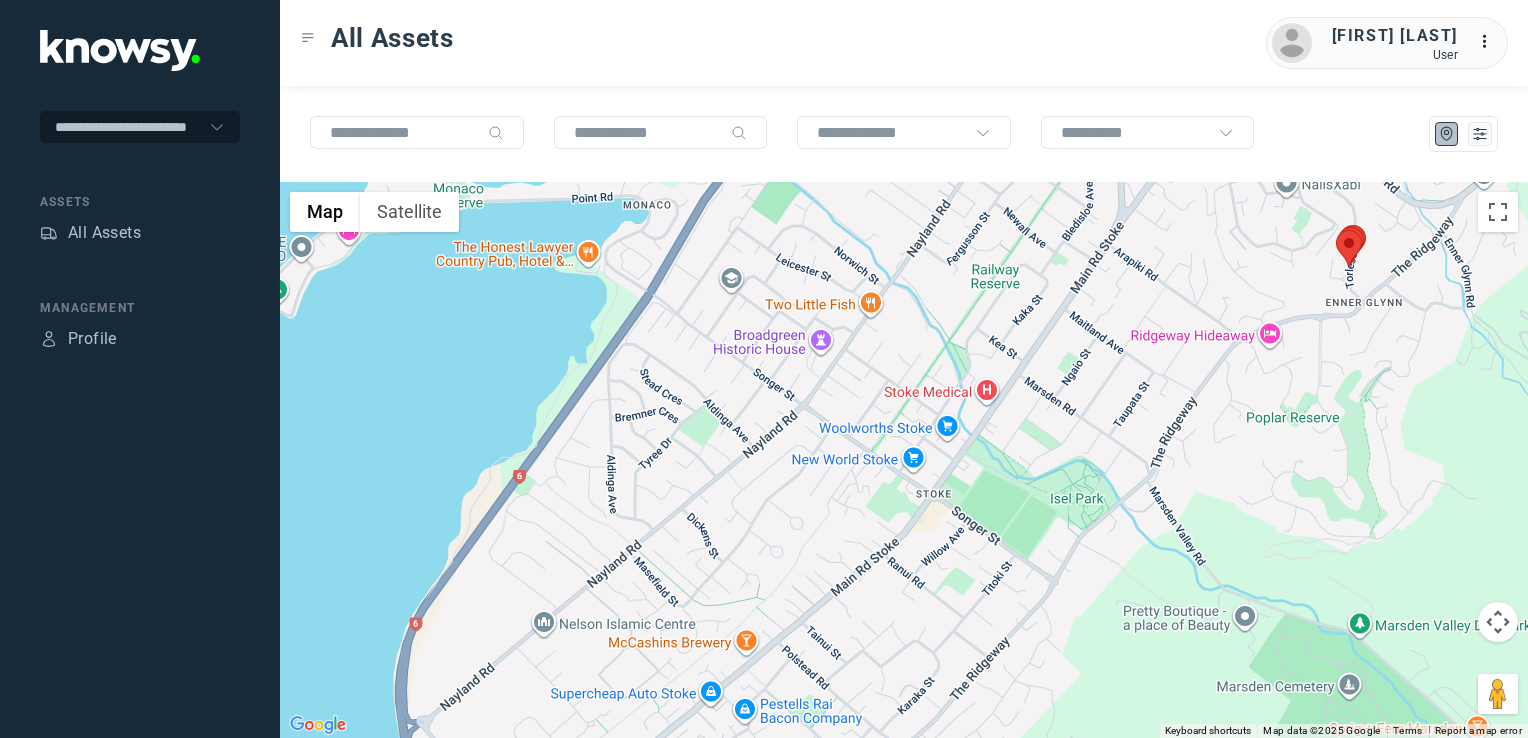 drag, startPoint x: 1078, startPoint y: 483, endPoint x: 1202, endPoint y: 395, distance: 152.05263 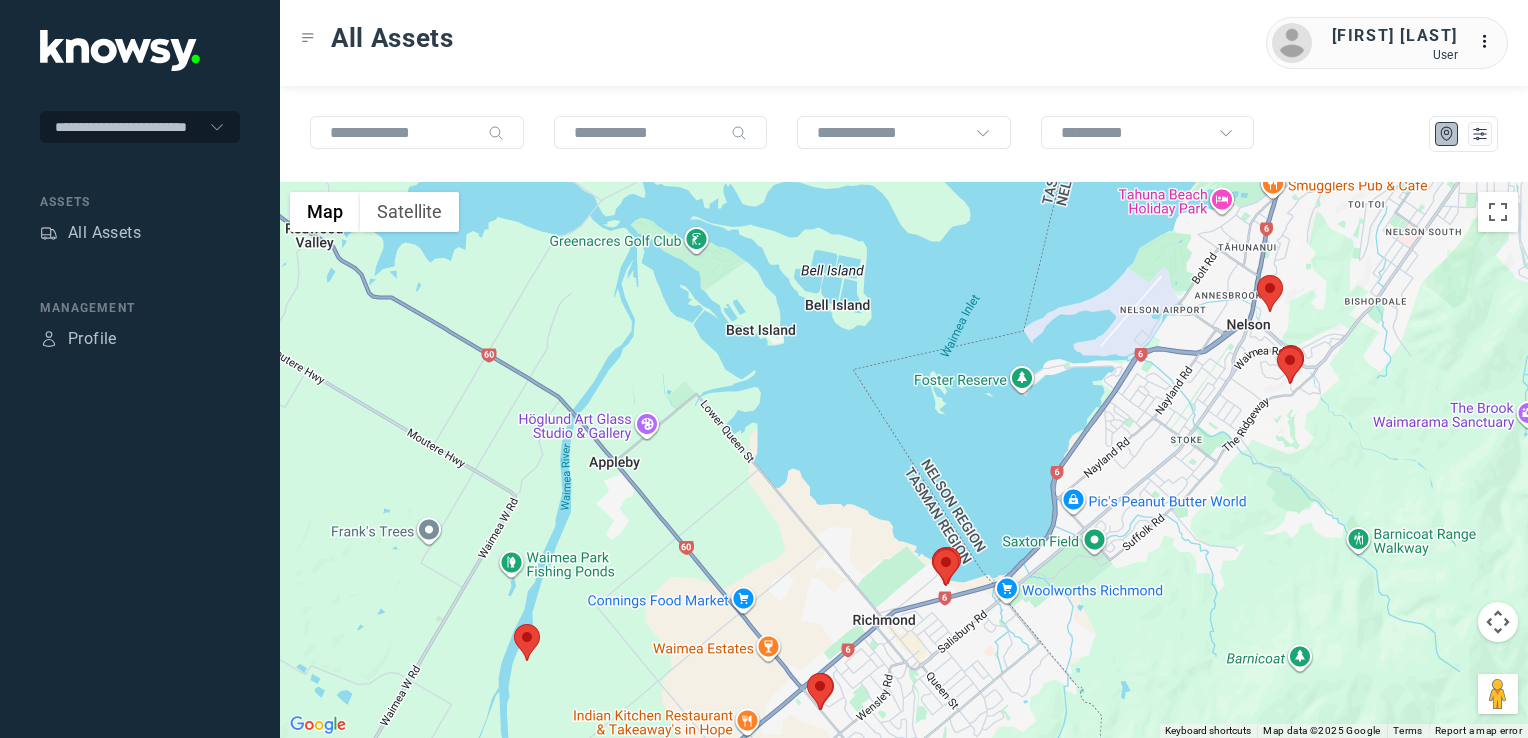 drag, startPoint x: 1170, startPoint y: 550, endPoint x: 1224, endPoint y: 493, distance: 78.51752 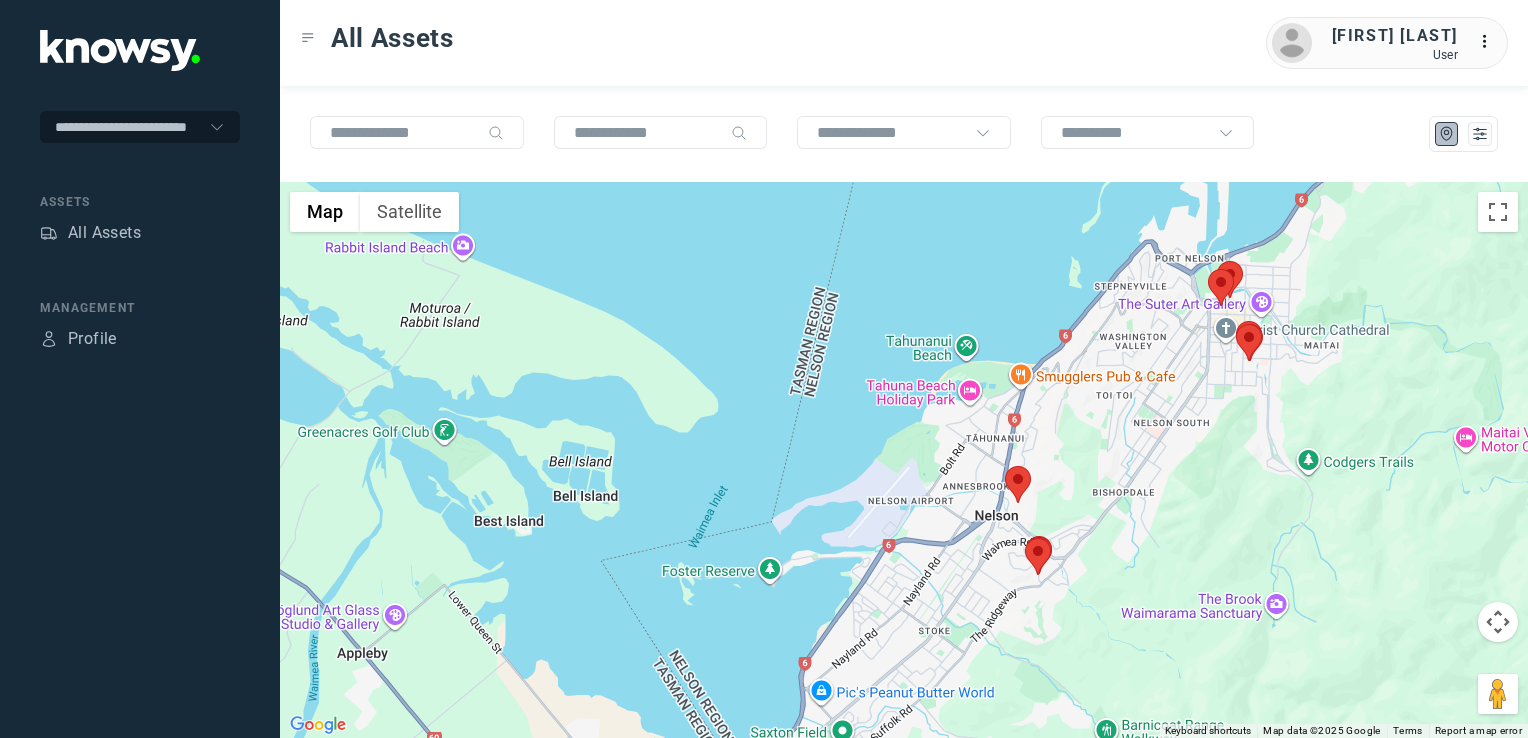 drag, startPoint x: 1299, startPoint y: 437, endPoint x: 959, endPoint y: 610, distance: 381.48264 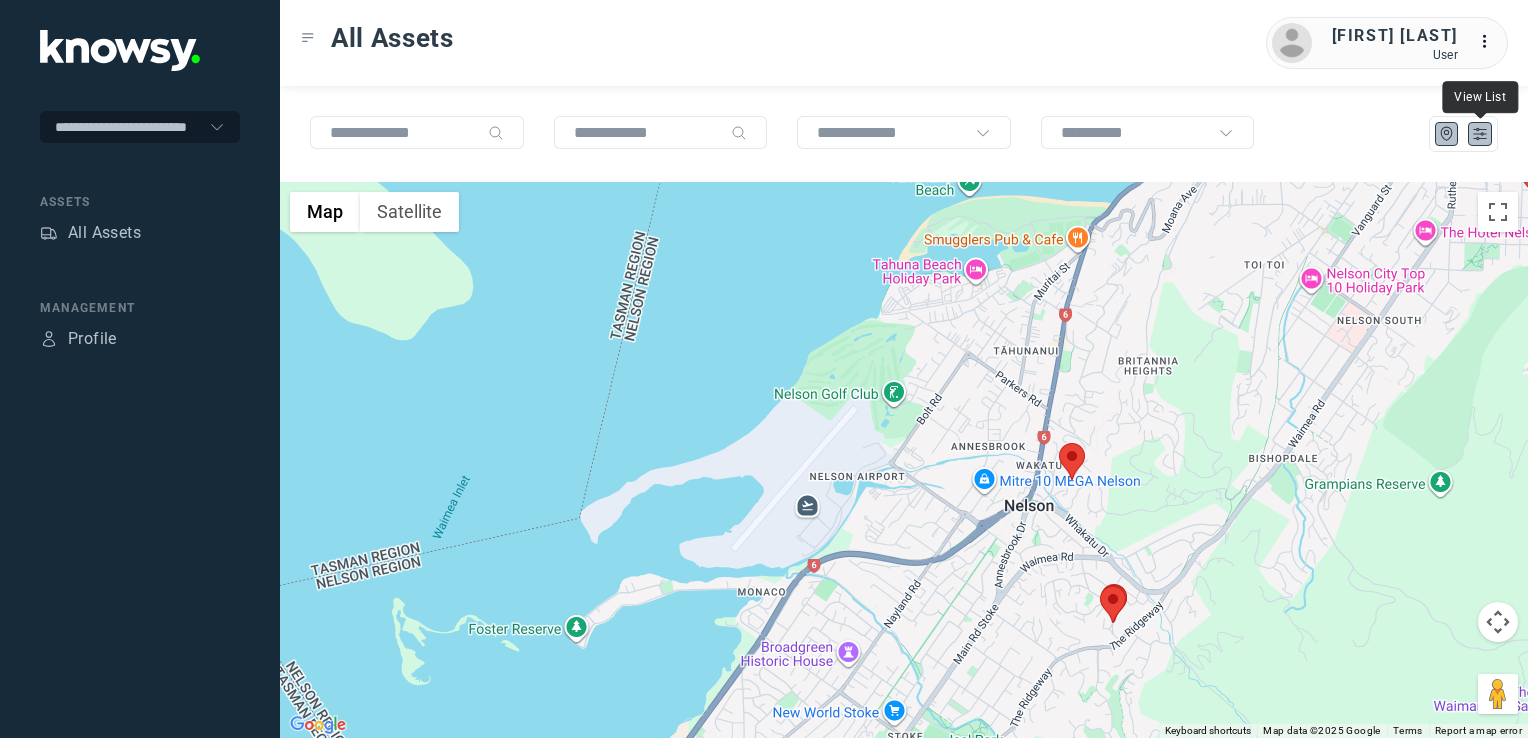 click 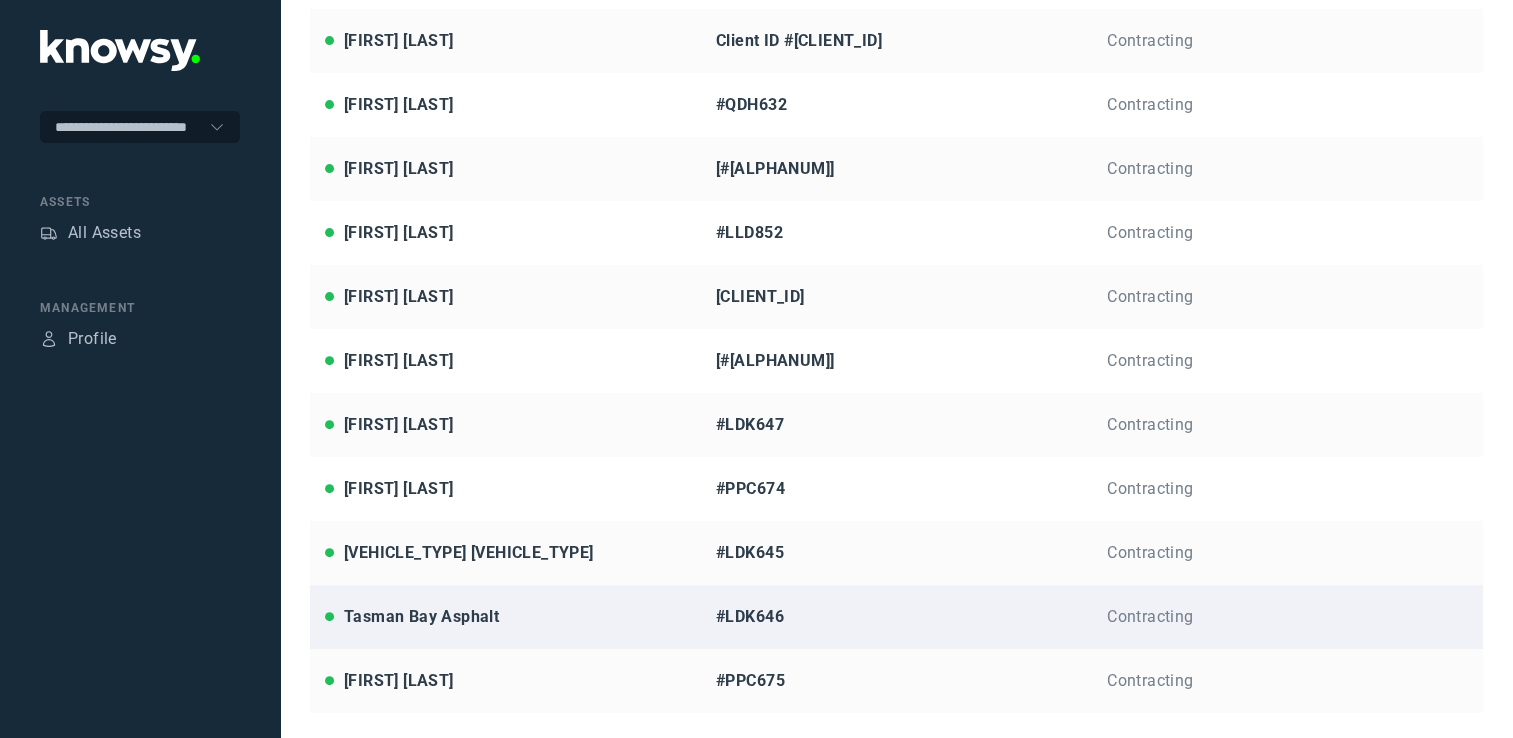 scroll, scrollTop: 619, scrollLeft: 0, axis: vertical 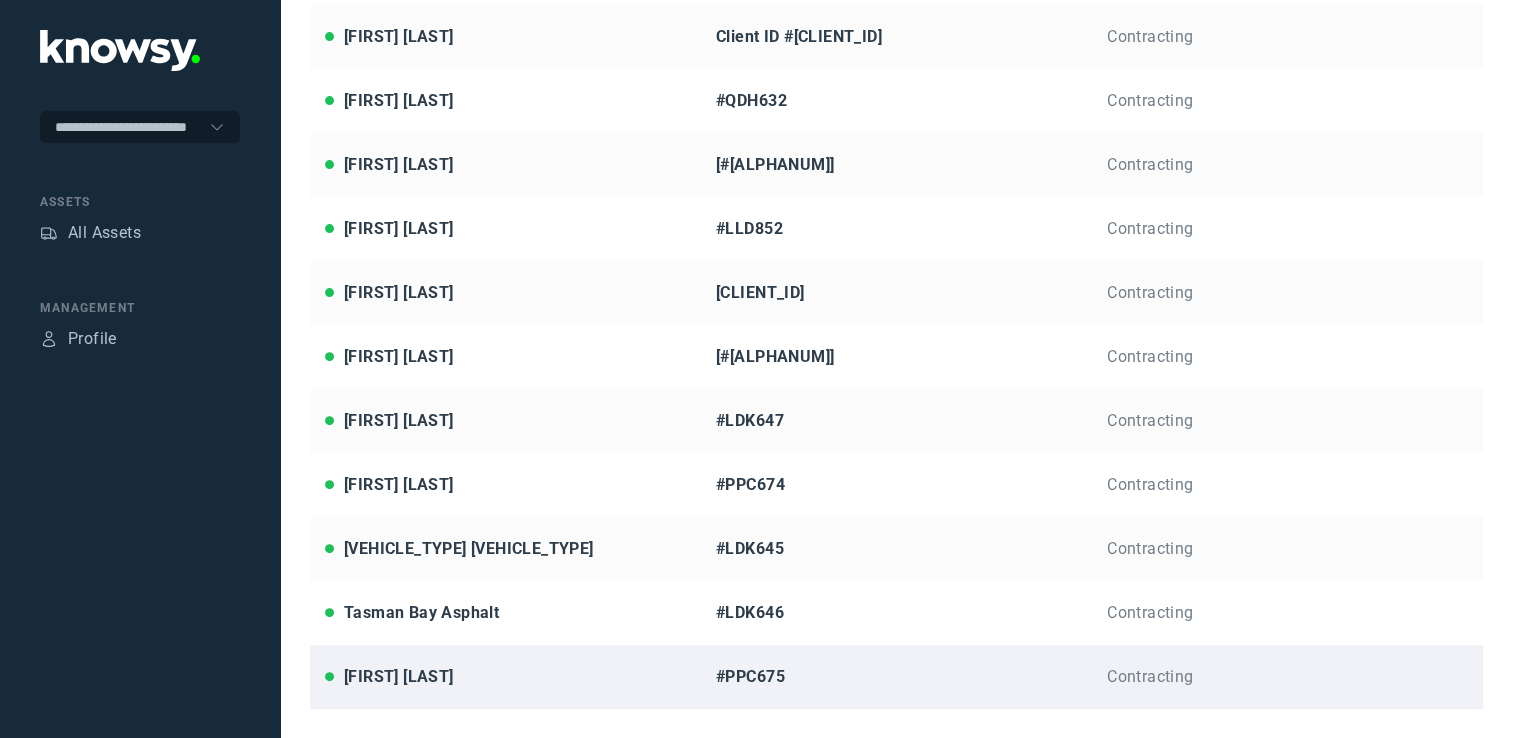 click on "[FIRST] [LAST]" 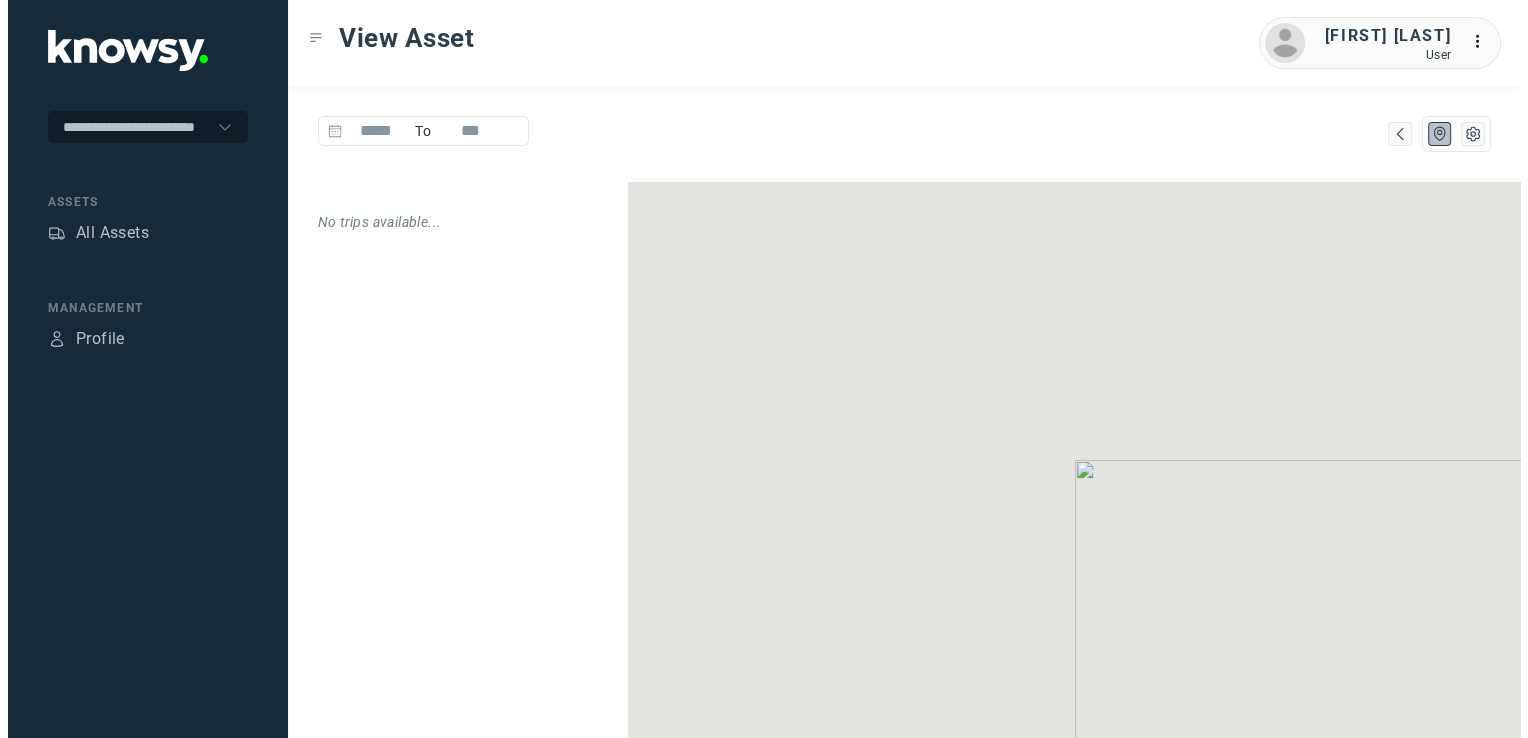 scroll, scrollTop: 0, scrollLeft: 0, axis: both 